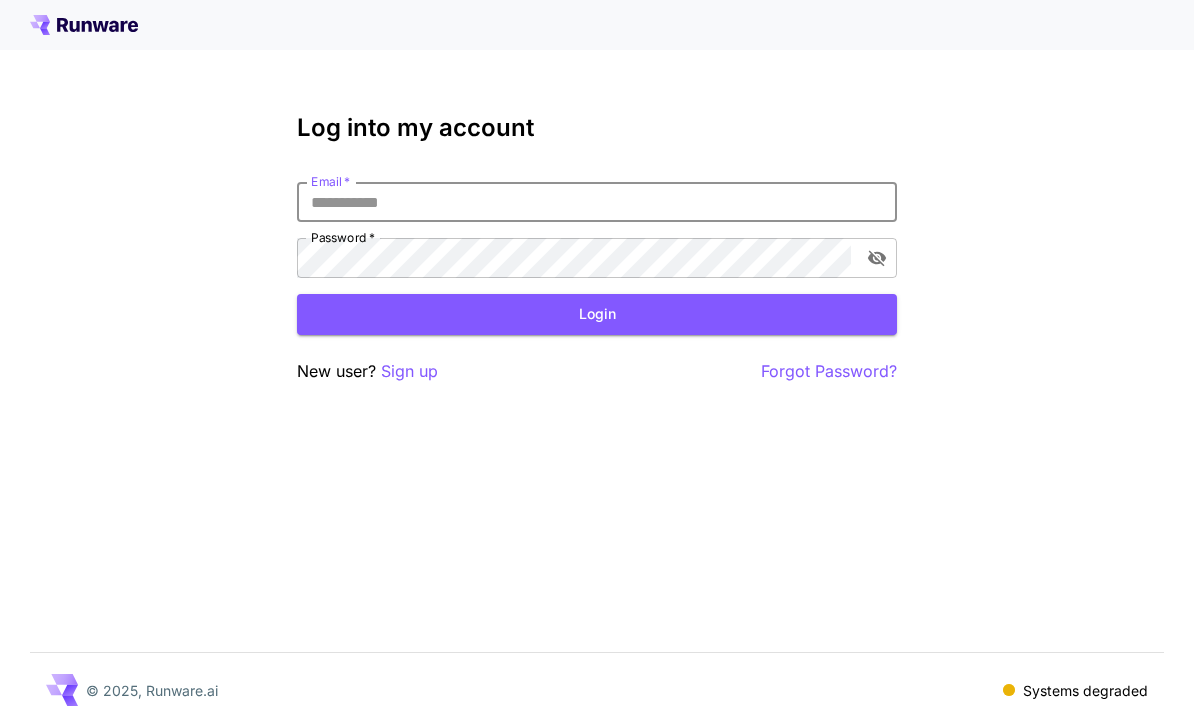 scroll, scrollTop: 0, scrollLeft: 0, axis: both 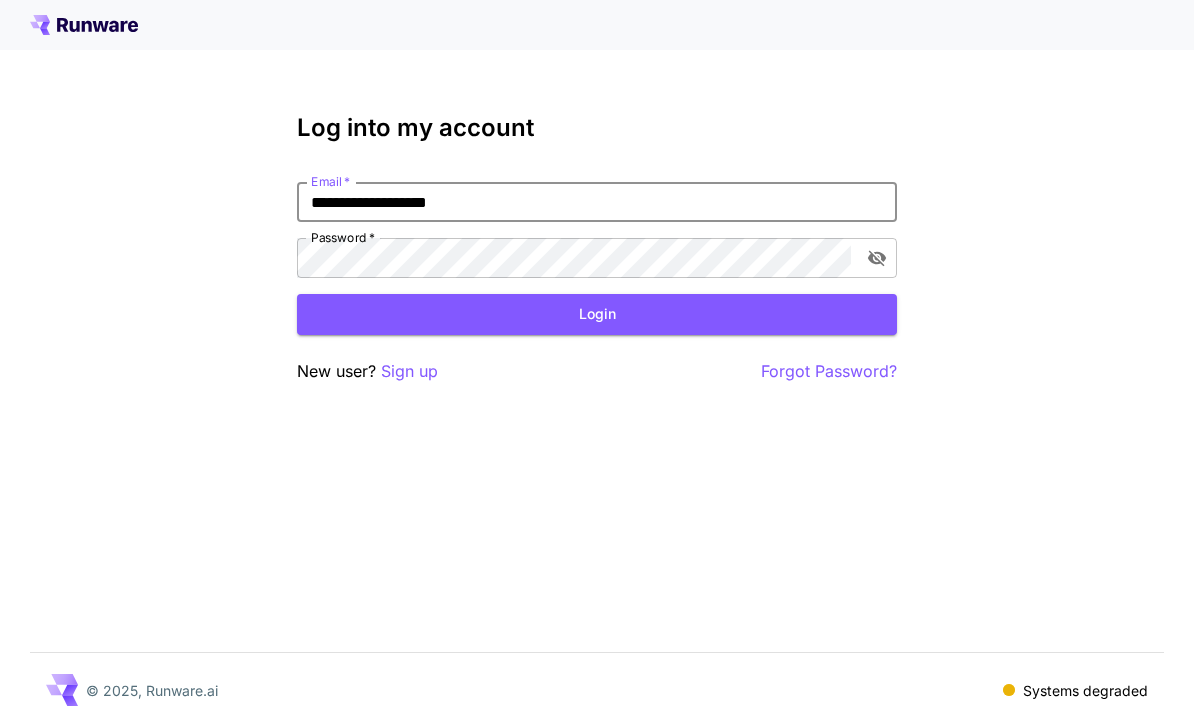 click on "Login" at bounding box center (597, 314) 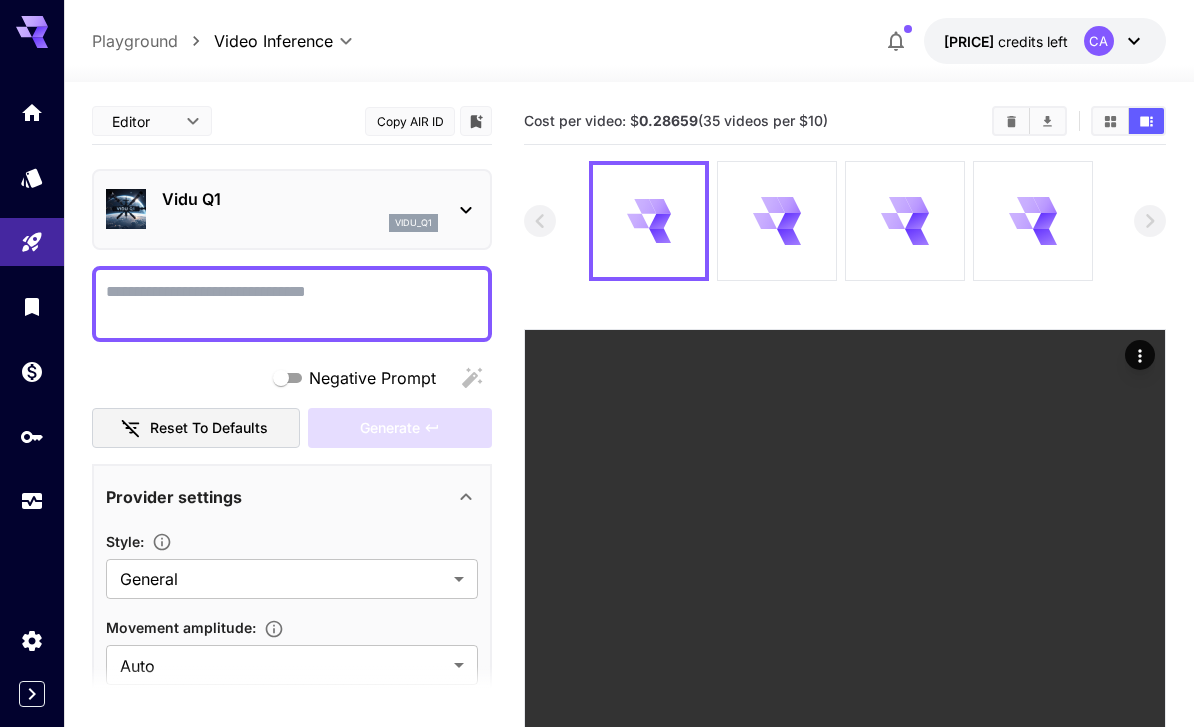 click 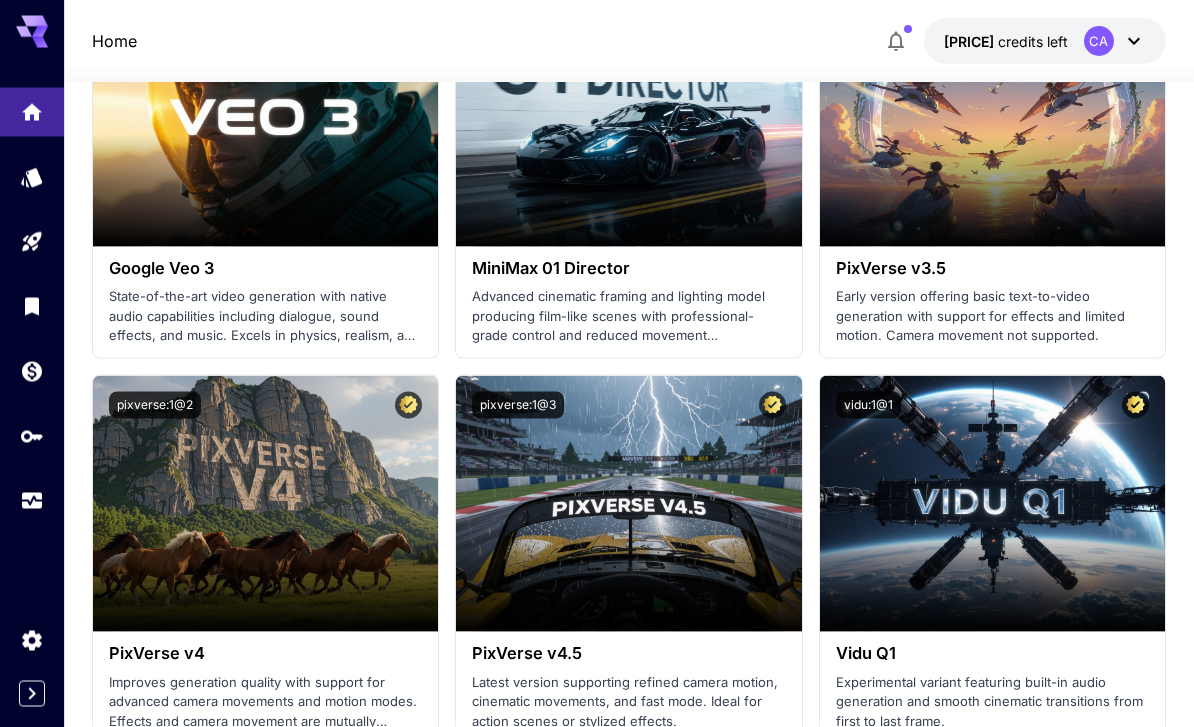 scroll, scrollTop: 1788, scrollLeft: 0, axis: vertical 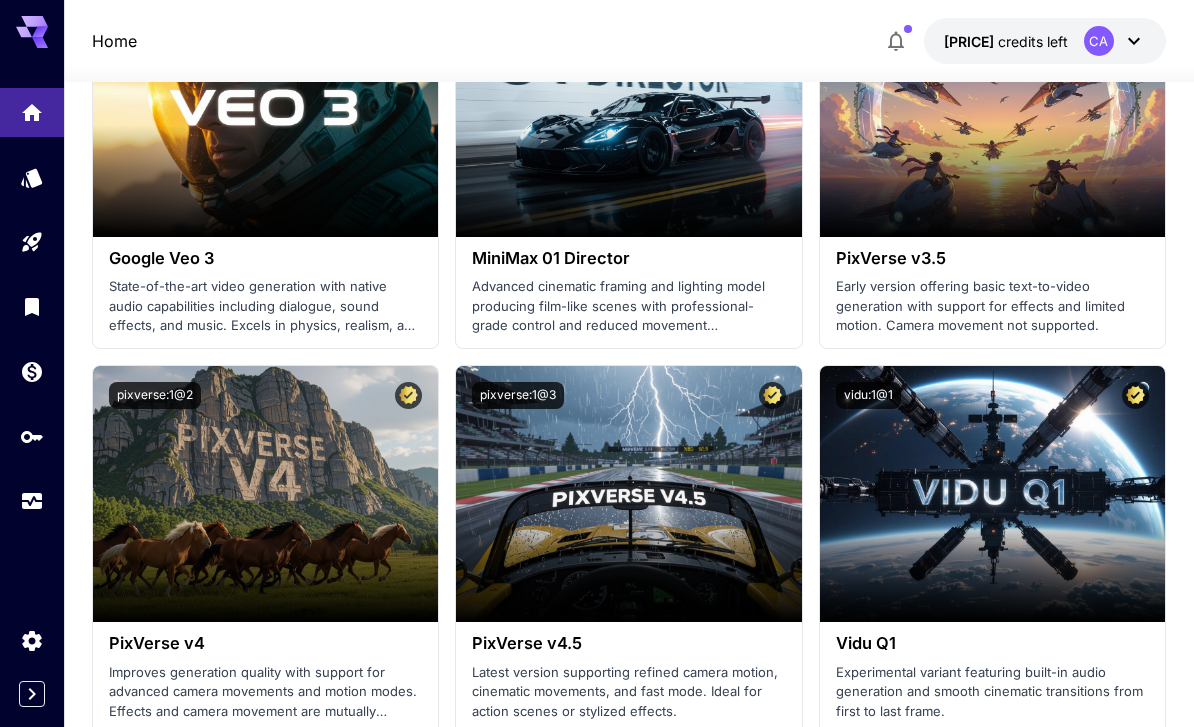 click on "Welcome to Runware! Check out your usage stats and API key performance at a glance. Explore featured models, dive into workflow examples, review platform updates, or get help when you need it. NEW Now supporting video! Run the best video models, at much lower cost. Save up to $500 for every 1000 Kling assets. 2 Test drive the best video models Featured models New releases MiniMax KlingAI ByteDance Google Veo PixVerse Vidu Launch in Playground minimax:3@1                             MiniMax 02 Hailuo Most polished and dynamic model with vibrant, theatrical visuals and fluid motion. Ideal for viral content and commercial-style footage. Launch in Playground bytedance:1@1                             Seedance 1.0 Lite Lightweight and efficient model for fast video creation with 1080p output at 24fps. Features multi-shot storytelling and excellent prompt adherence. Launch in Playground klingai:5@3                             KlingAI 2.1 Master Launch in Playground klingai:5@2                             klingai:5@1" at bounding box center [629, 1059] 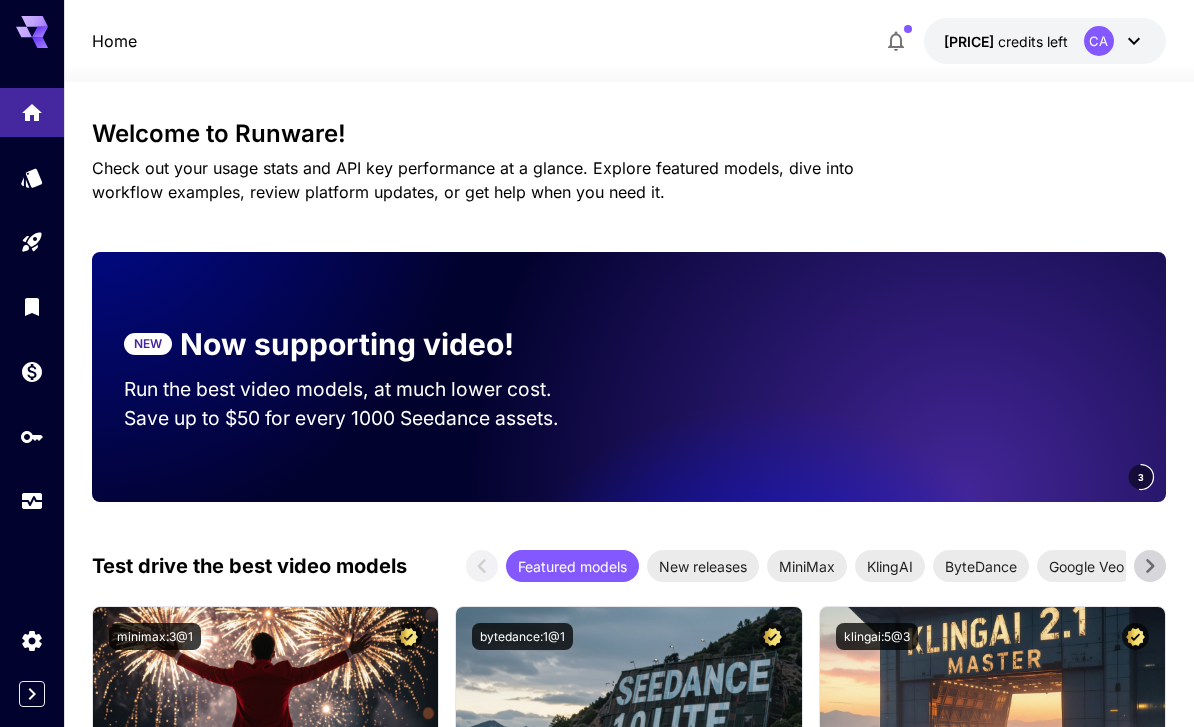 scroll, scrollTop: 0, scrollLeft: 0, axis: both 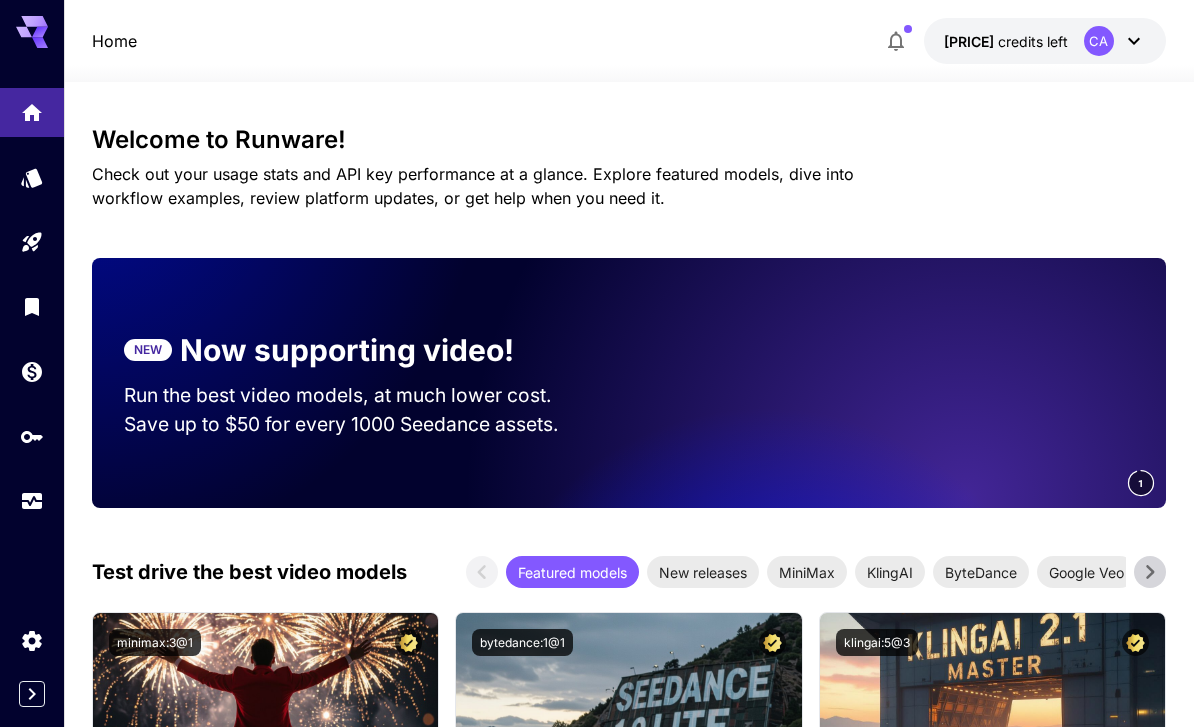 click at bounding box center [32, 177] 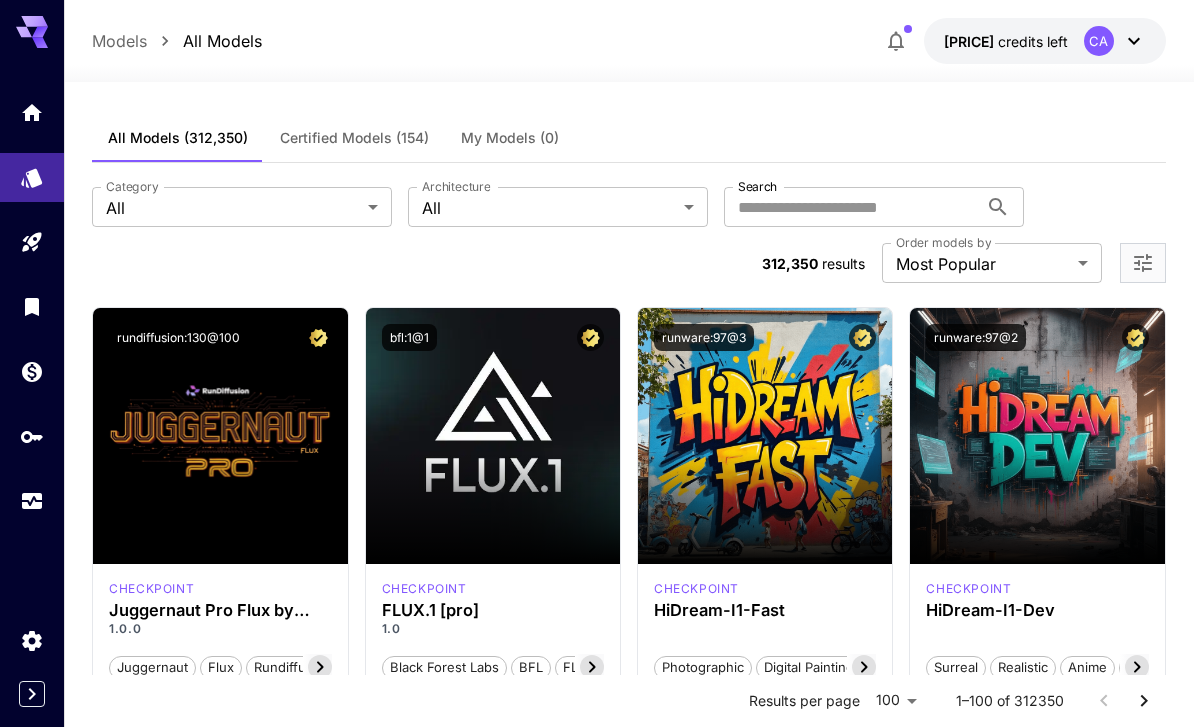 click on "Certified Models (154)" at bounding box center (354, 138) 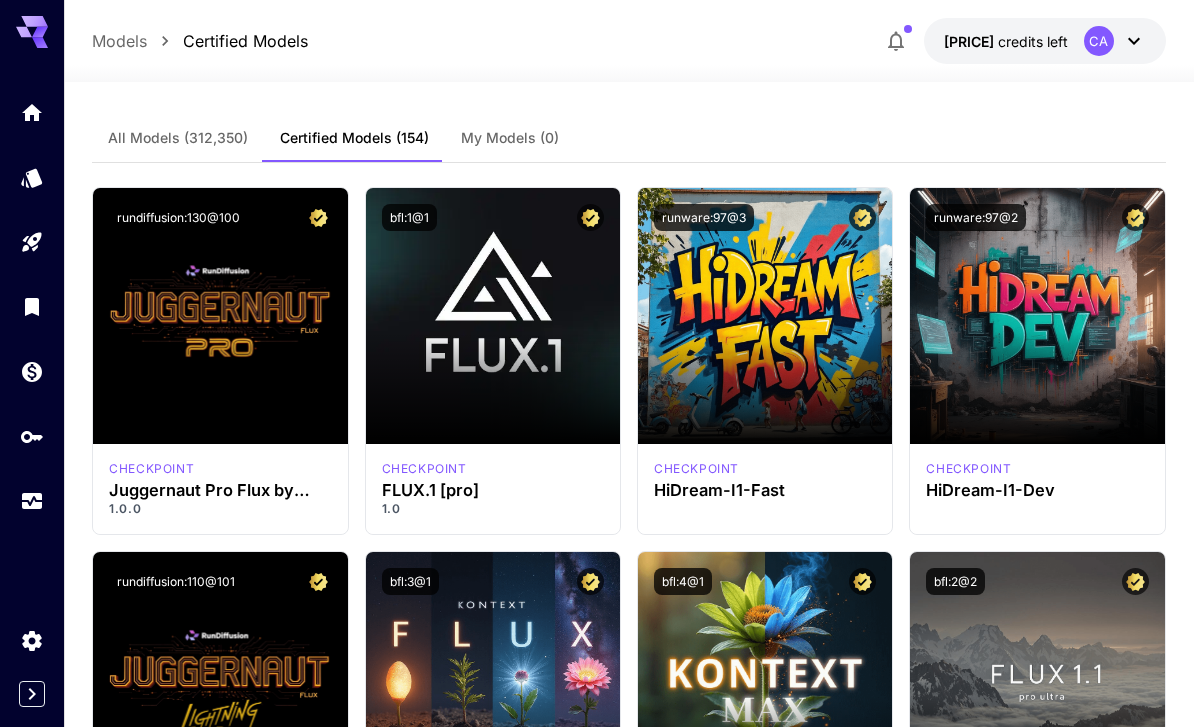 click on "Certified Models (154)" at bounding box center (354, 138) 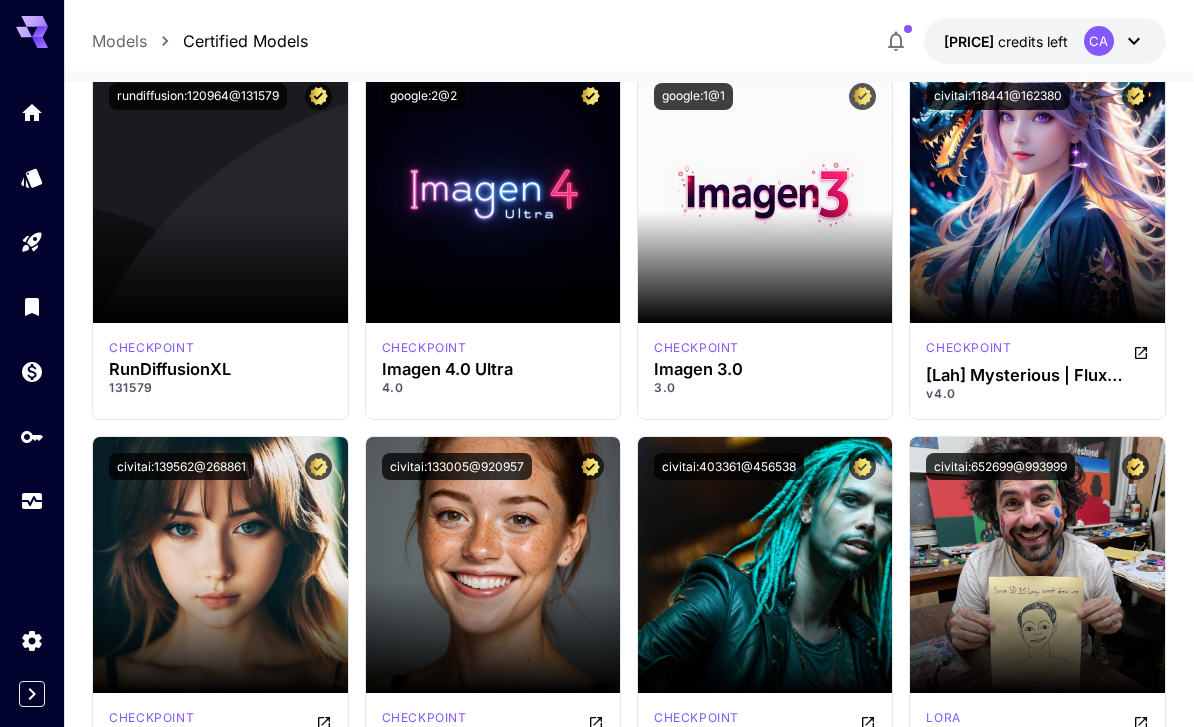 scroll, scrollTop: 5270, scrollLeft: 0, axis: vertical 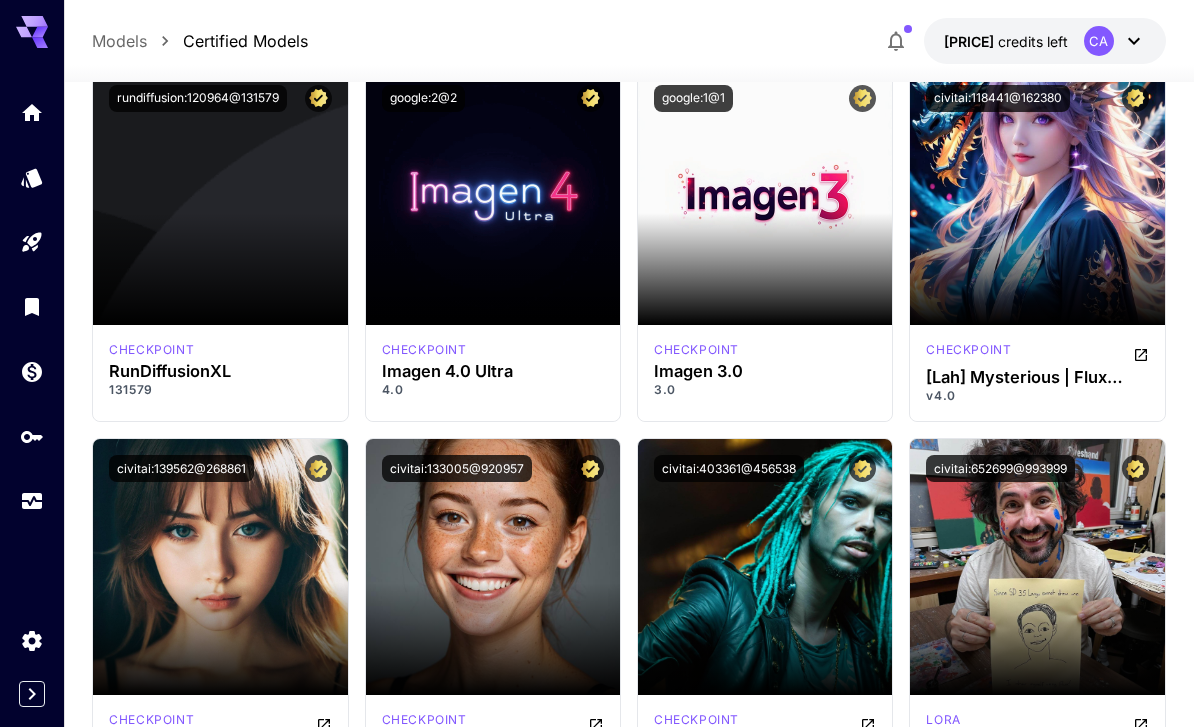 click on "checkpoint" at bounding box center [493, 350] 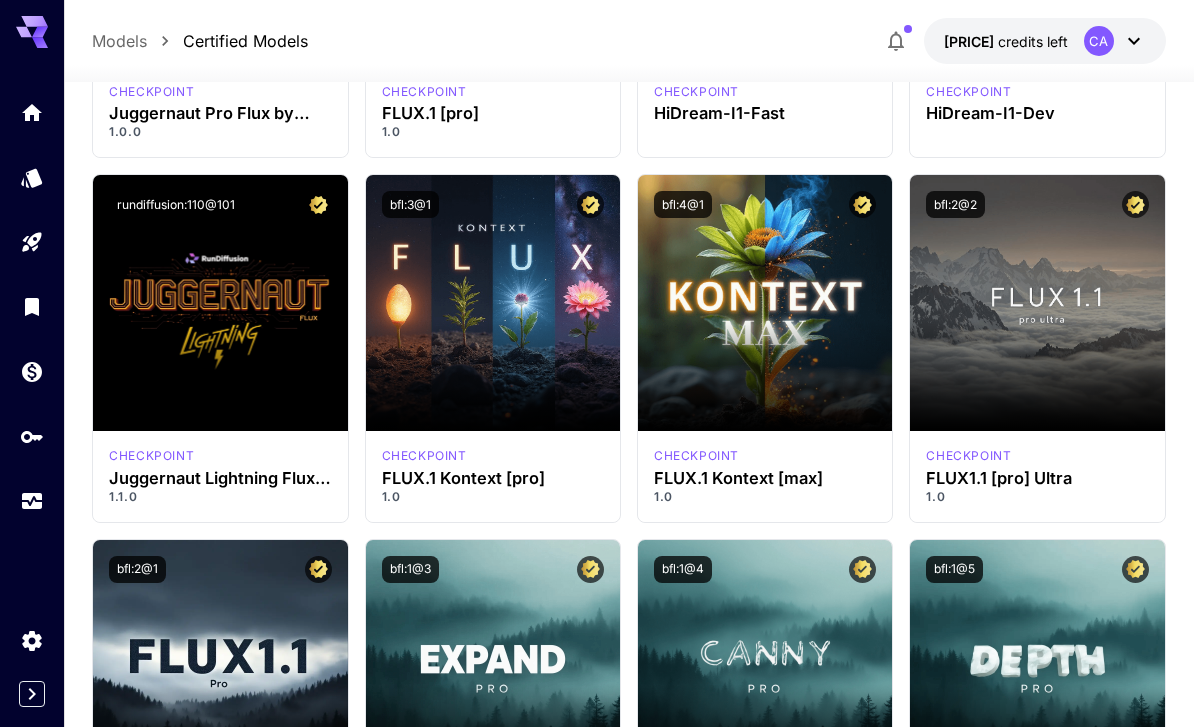 scroll, scrollTop: 0, scrollLeft: 0, axis: both 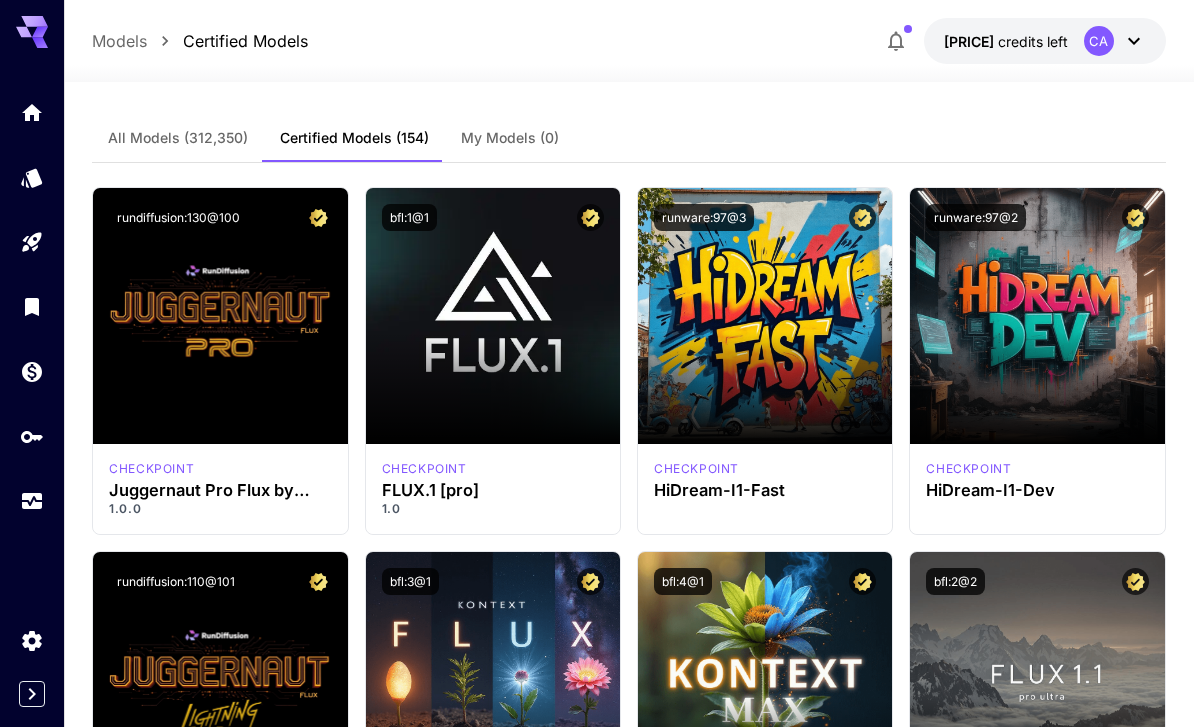 click at bounding box center [32, 242] 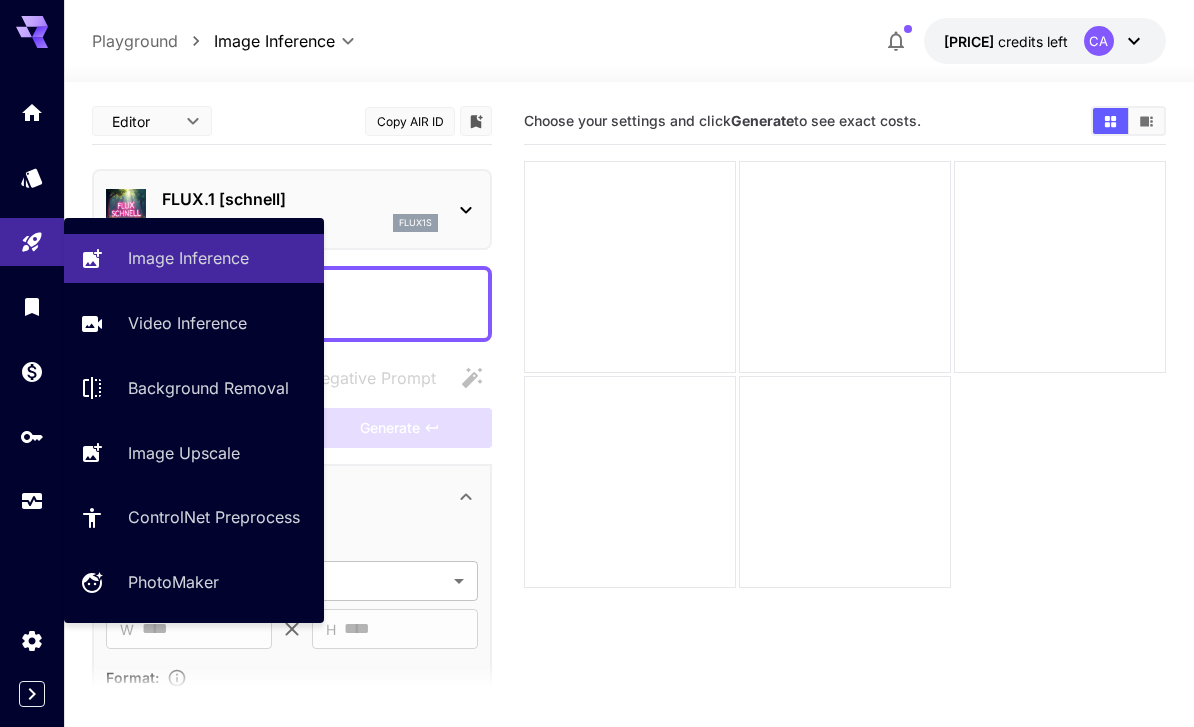 click on "FLUX.1 [schnell]" at bounding box center [300, 199] 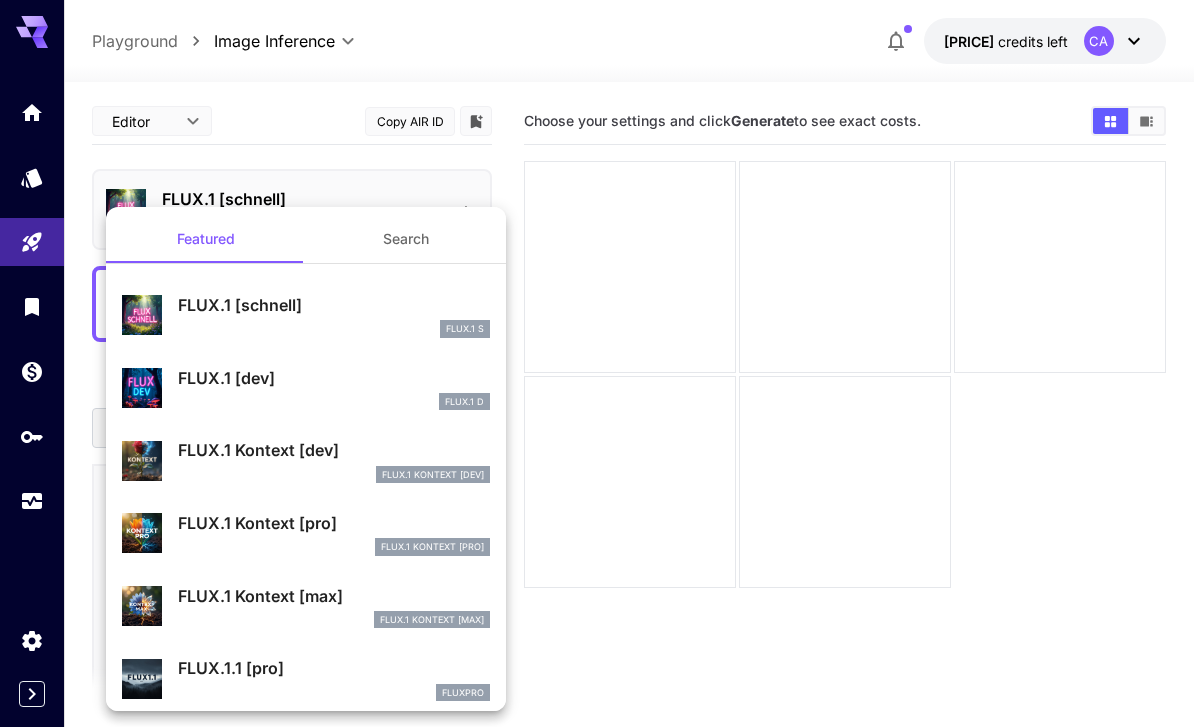 click on "Search" at bounding box center (406, 239) 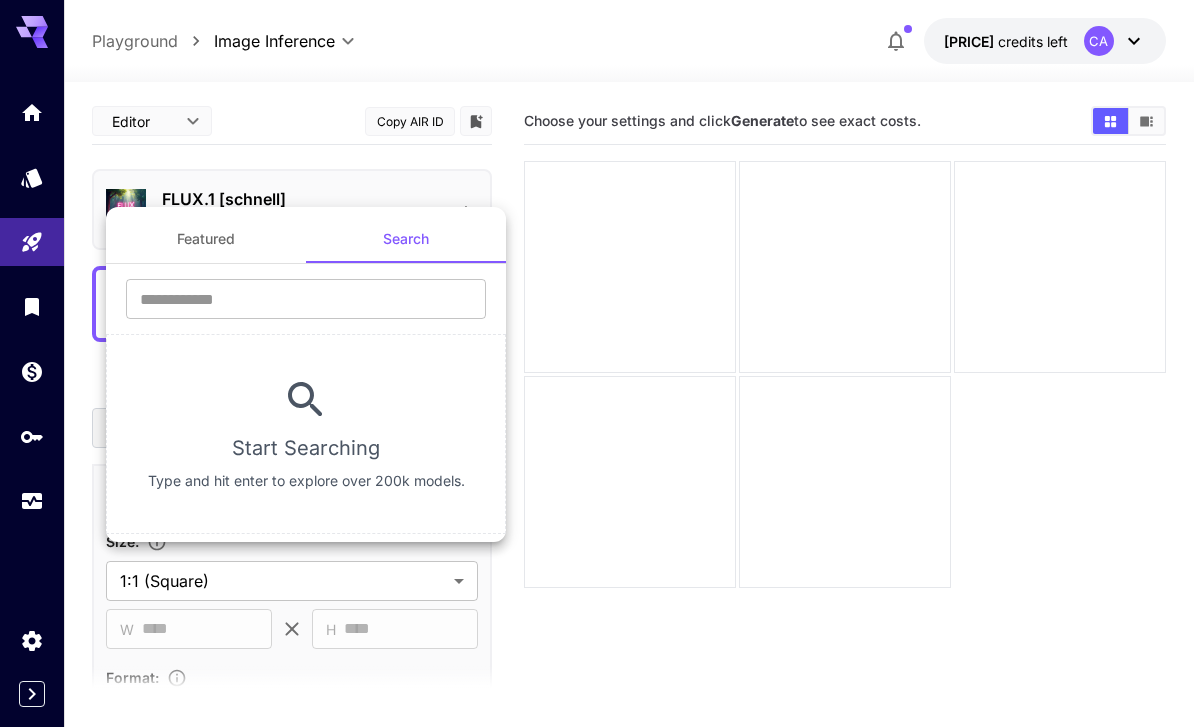 click at bounding box center [306, 299] 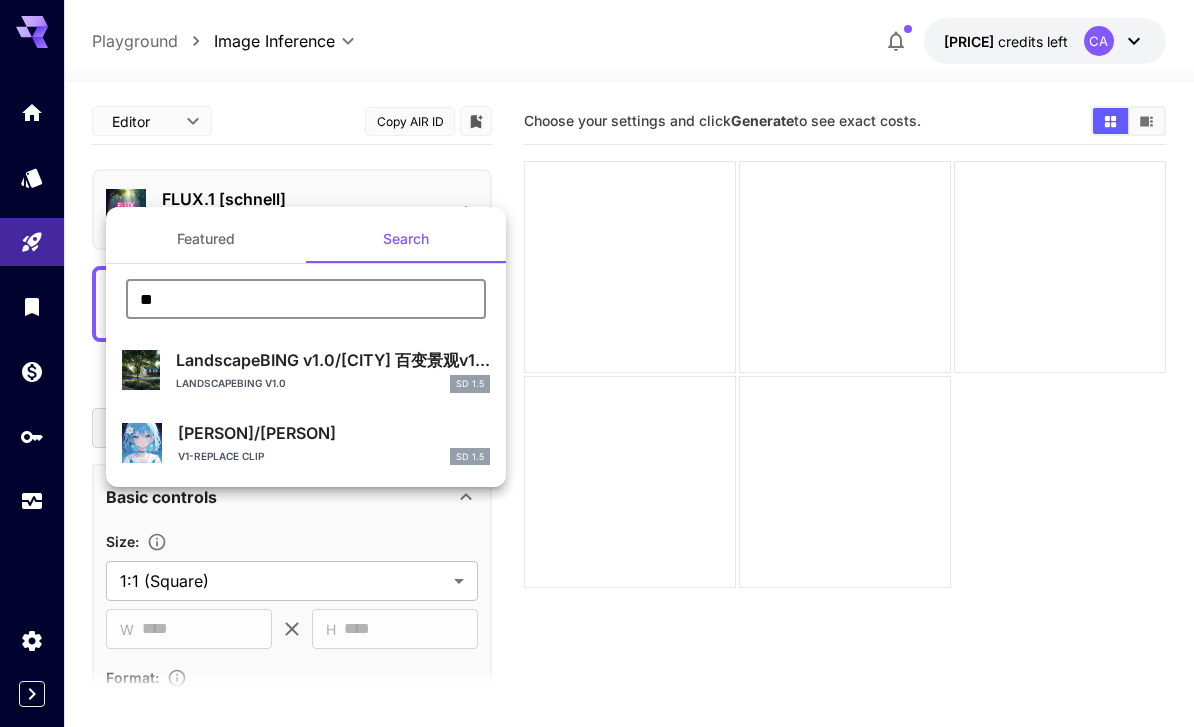 type on "*" 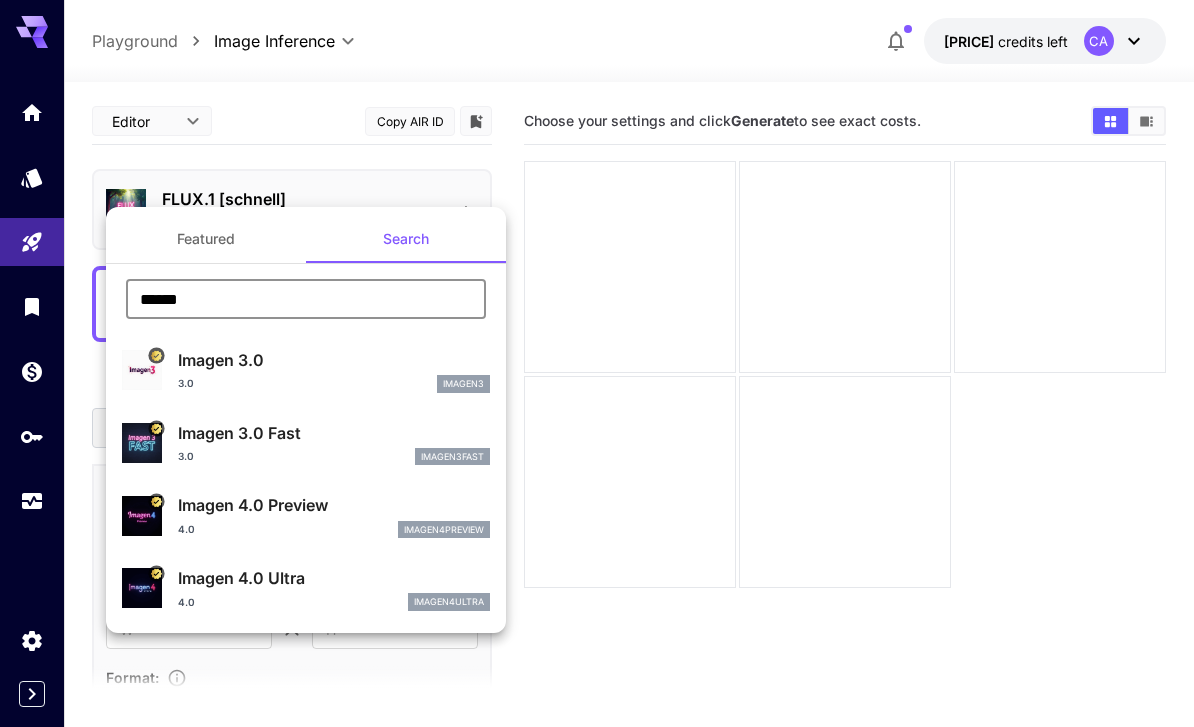 type on "******" 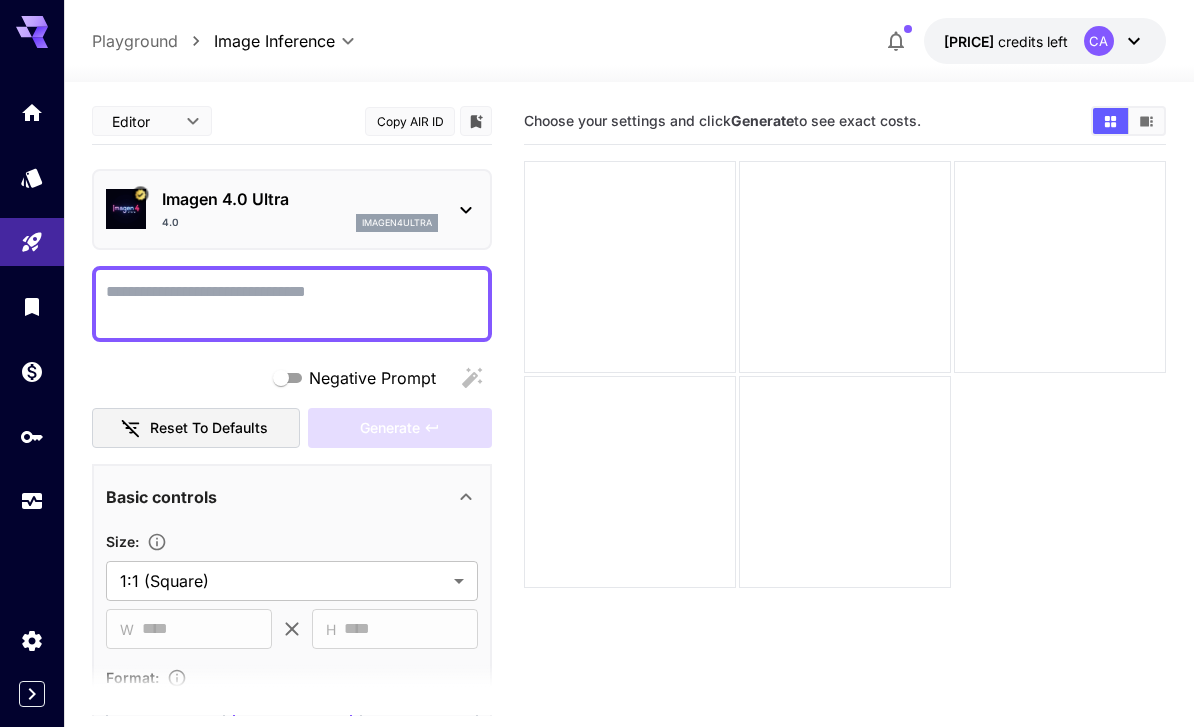 click on "Negative Prompt" at bounding box center (292, 304) 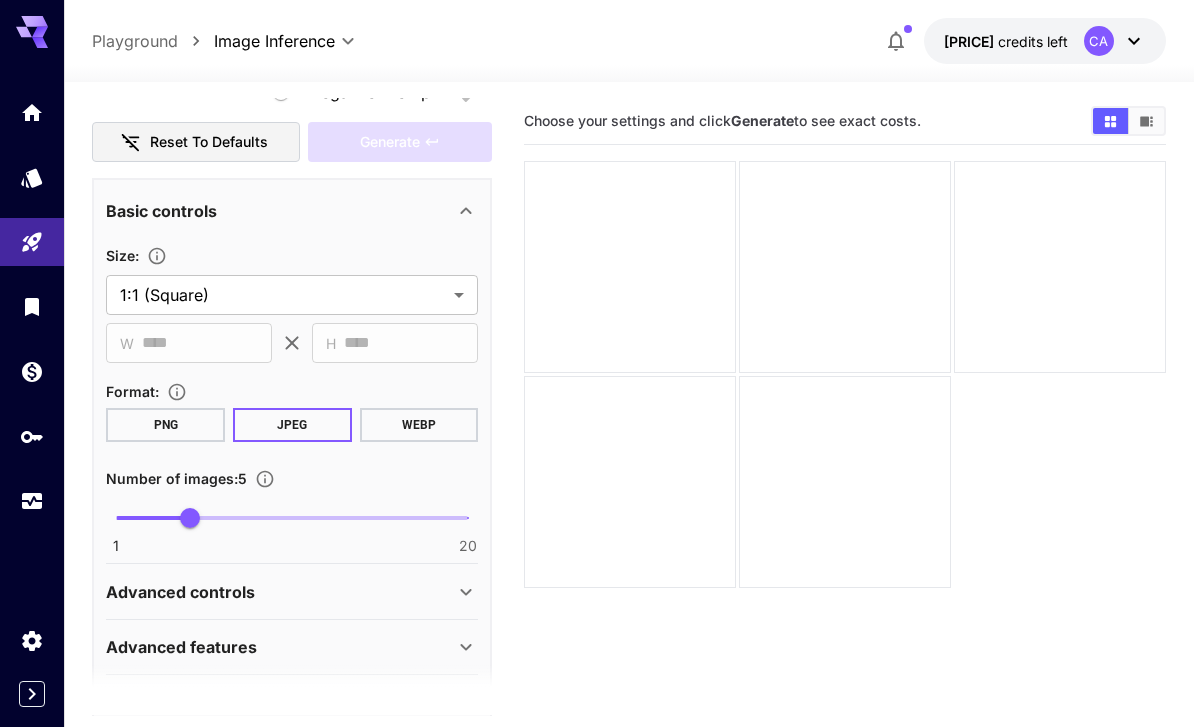 scroll, scrollTop: 290, scrollLeft: 0, axis: vertical 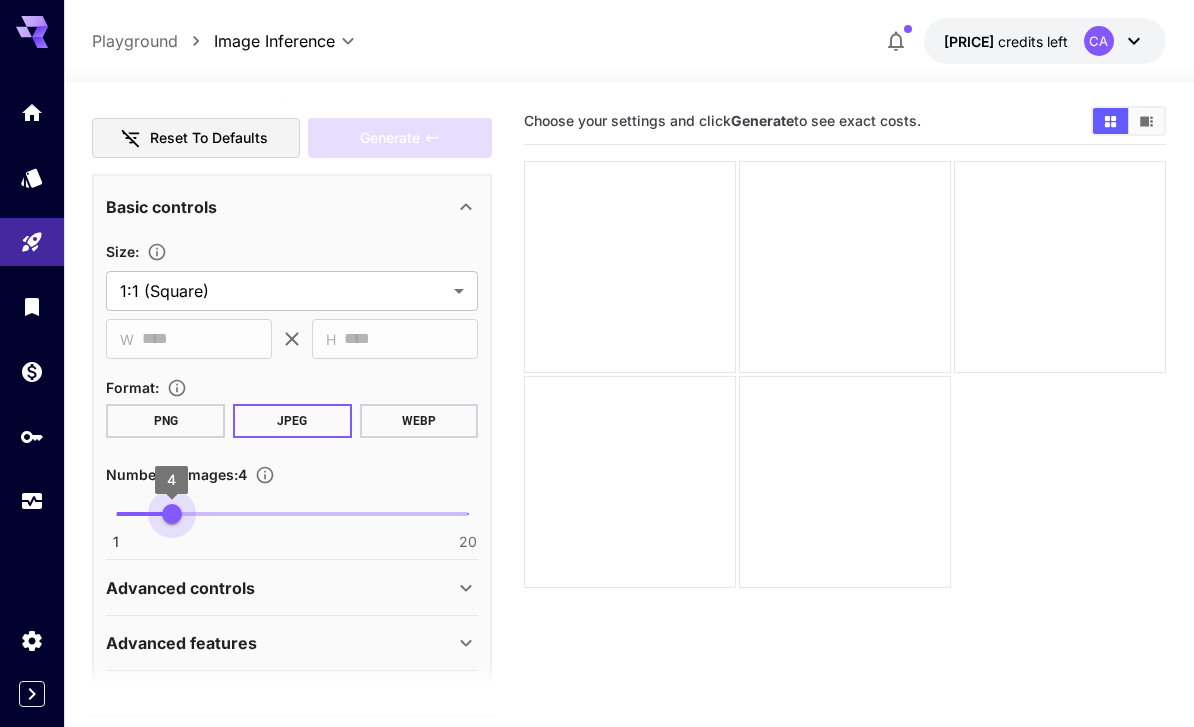 type on "*" 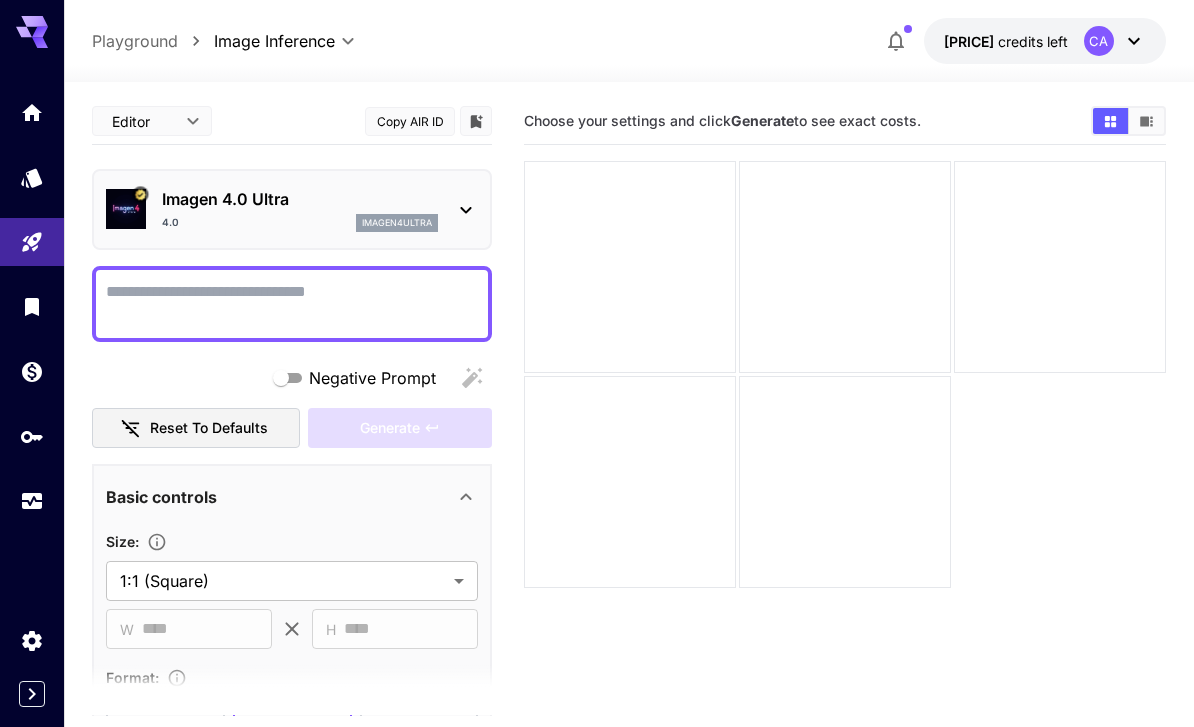 scroll, scrollTop: 0, scrollLeft: 0, axis: both 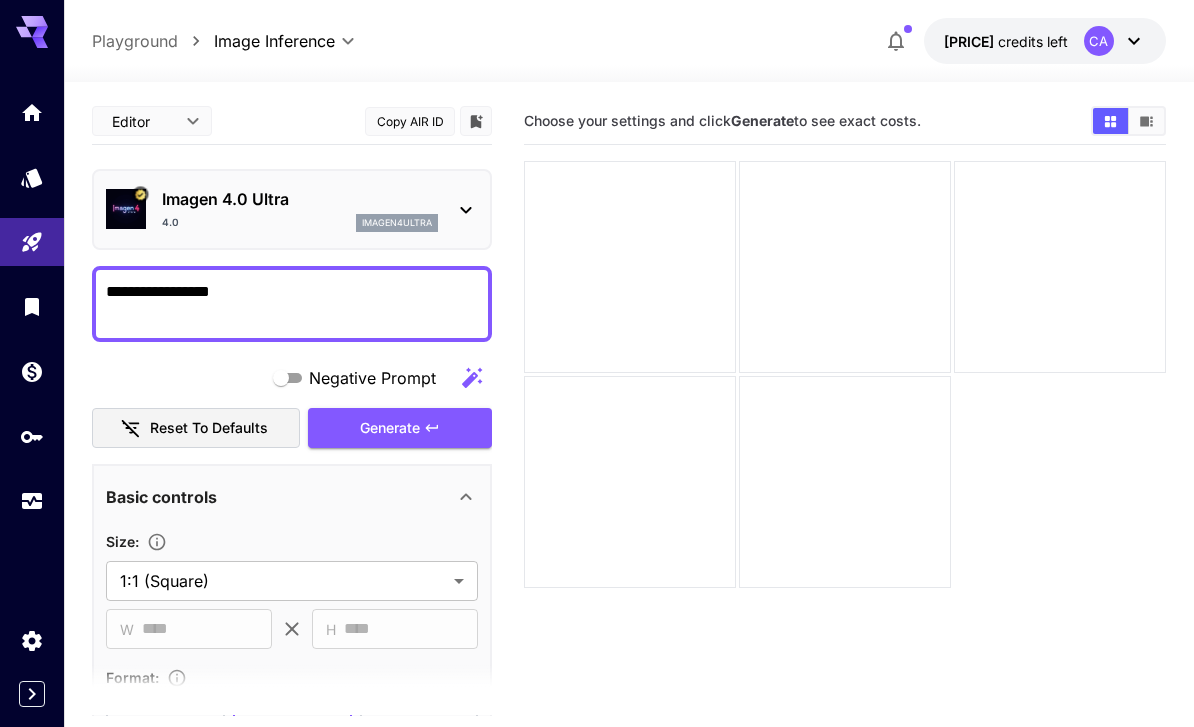 type on "**********" 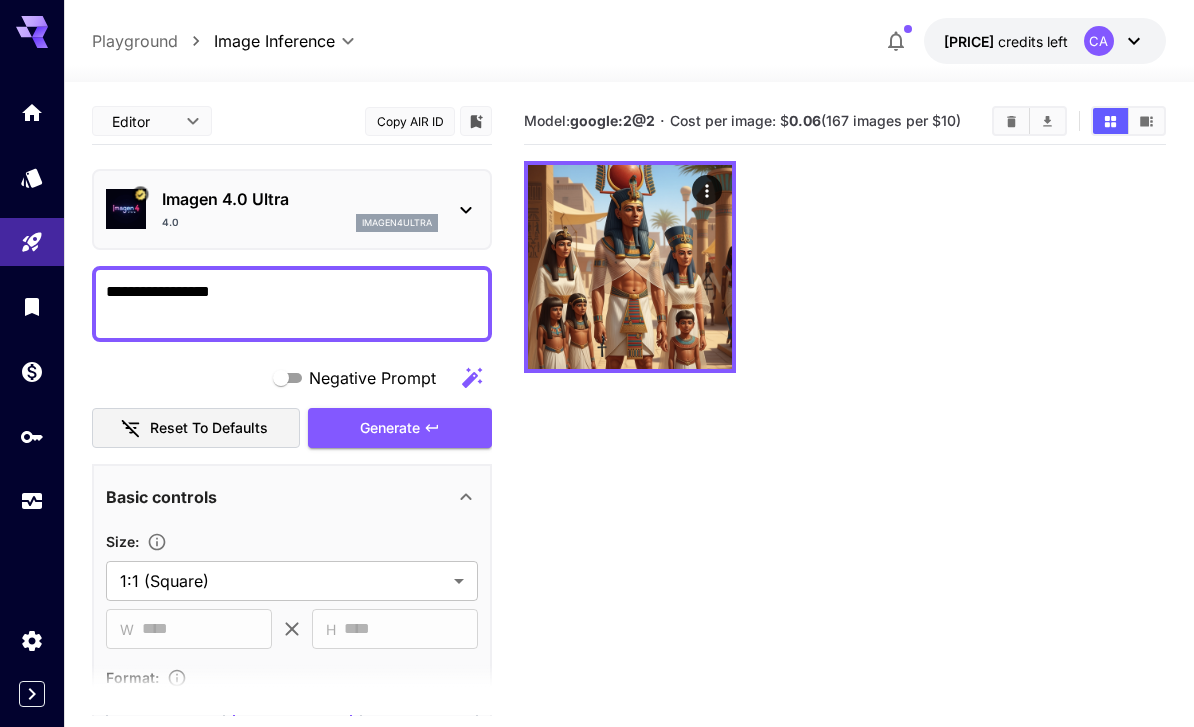 click at bounding box center [0, 0] 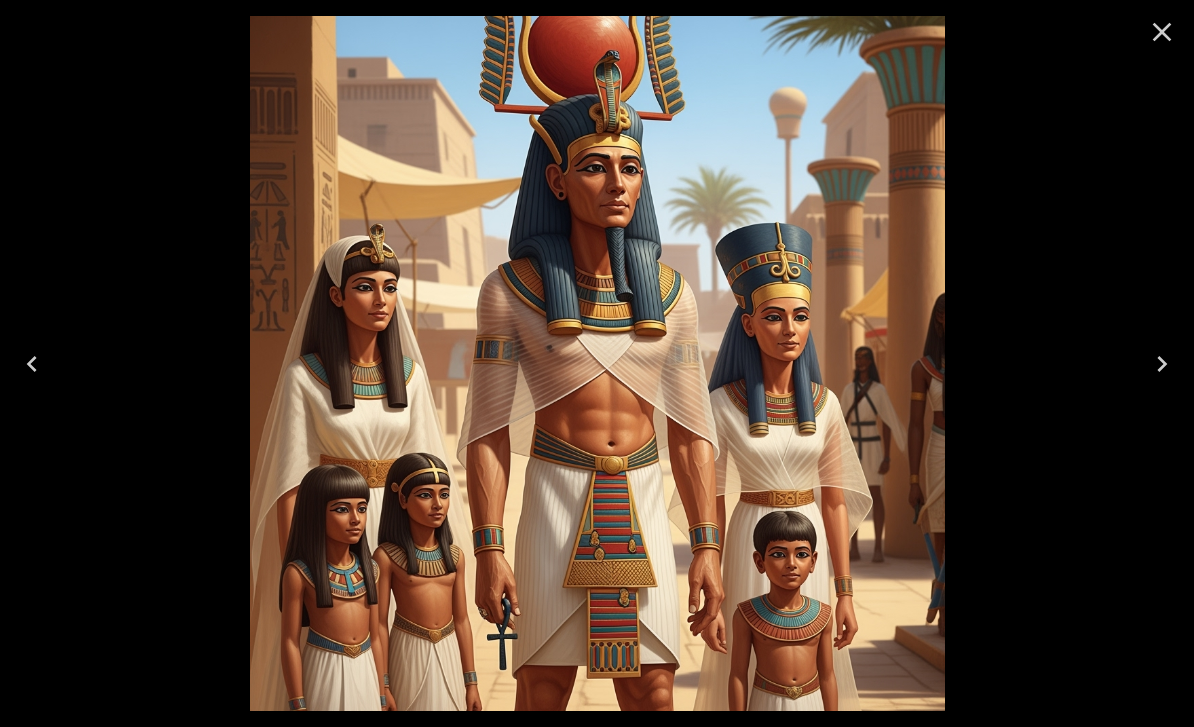 click 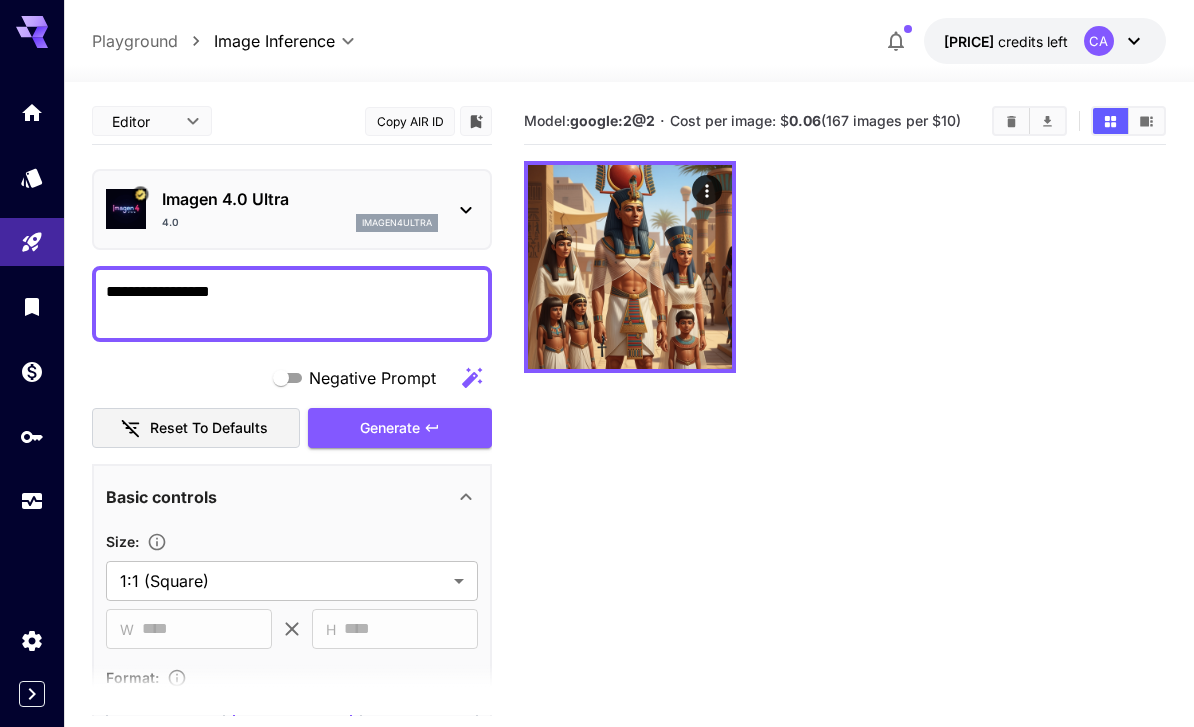 click on "Imagen 4.0 Ultra 4.0 imagen4ultra" at bounding box center (292, 209) 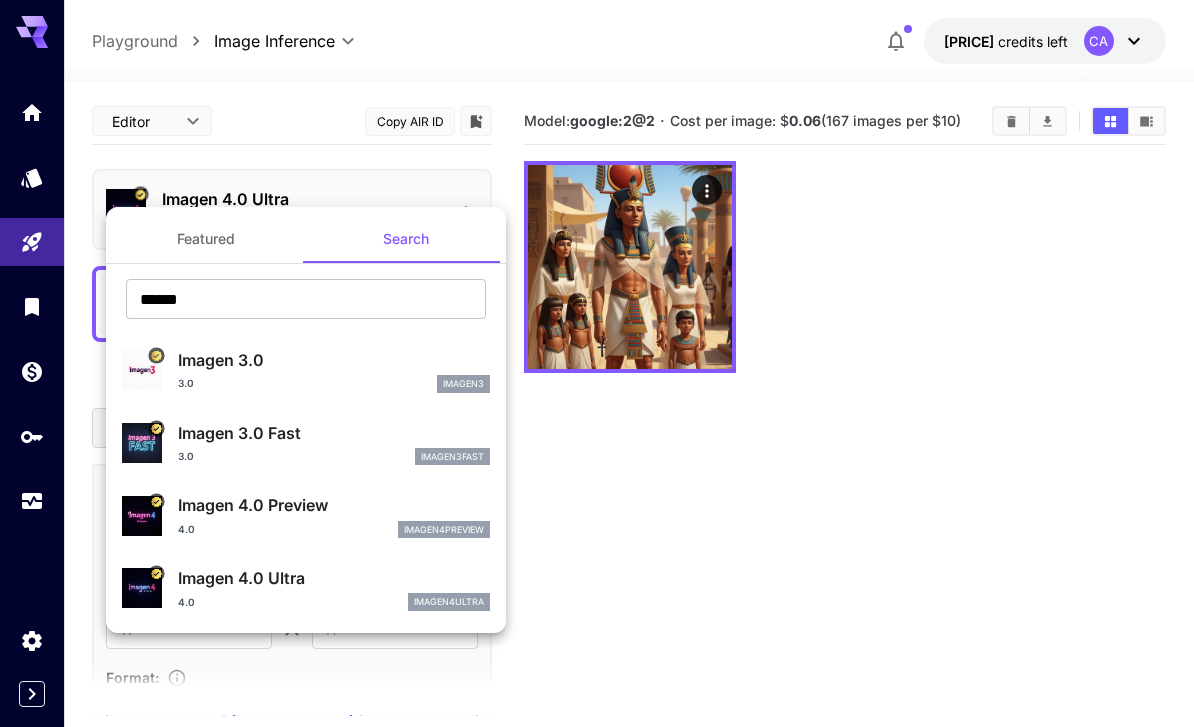 click on "******" at bounding box center [306, 299] 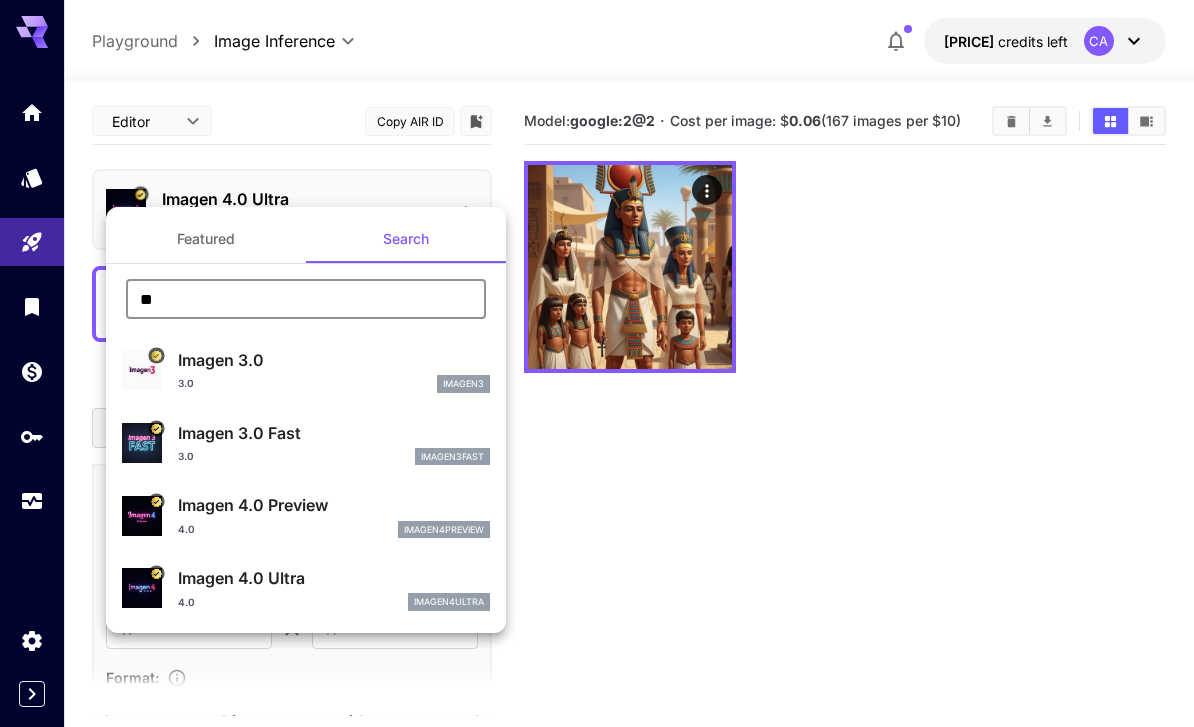 type on "*" 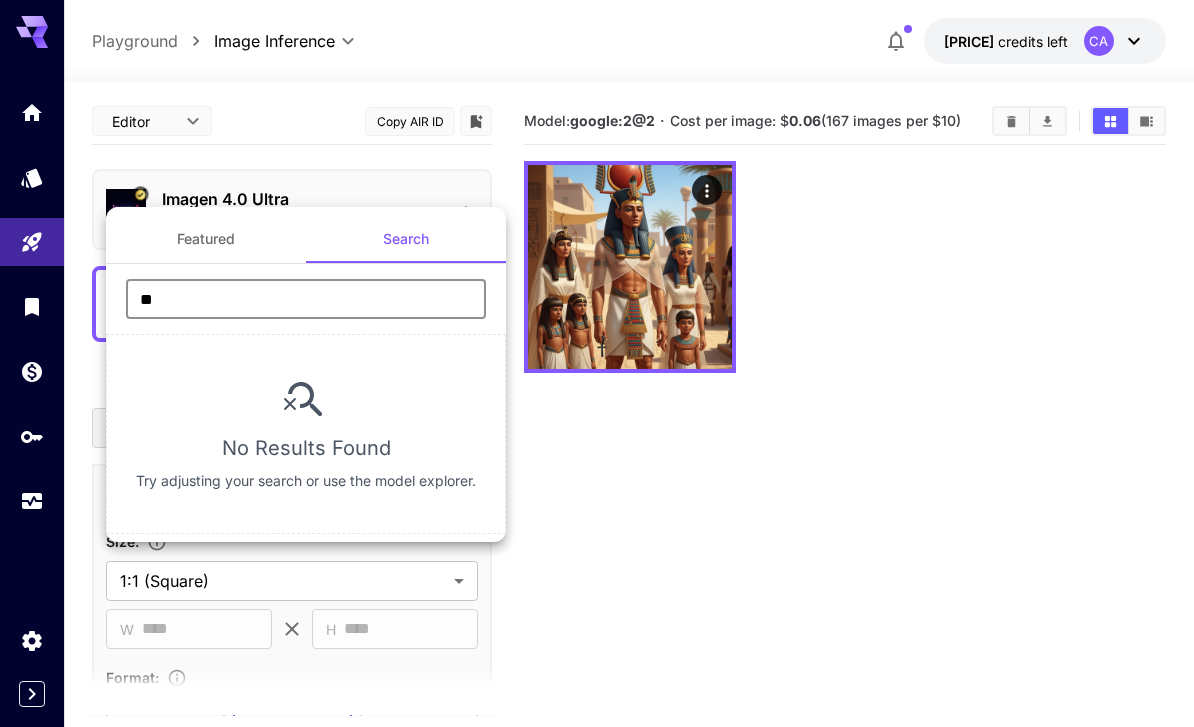 type on "*" 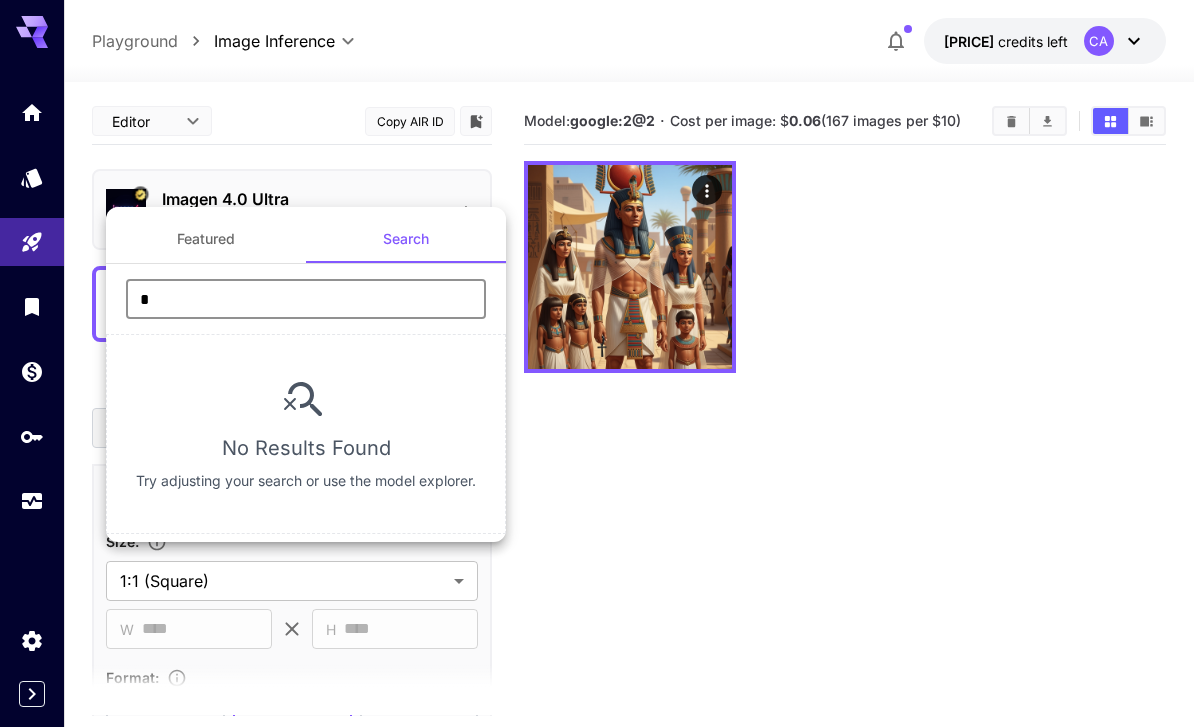 type 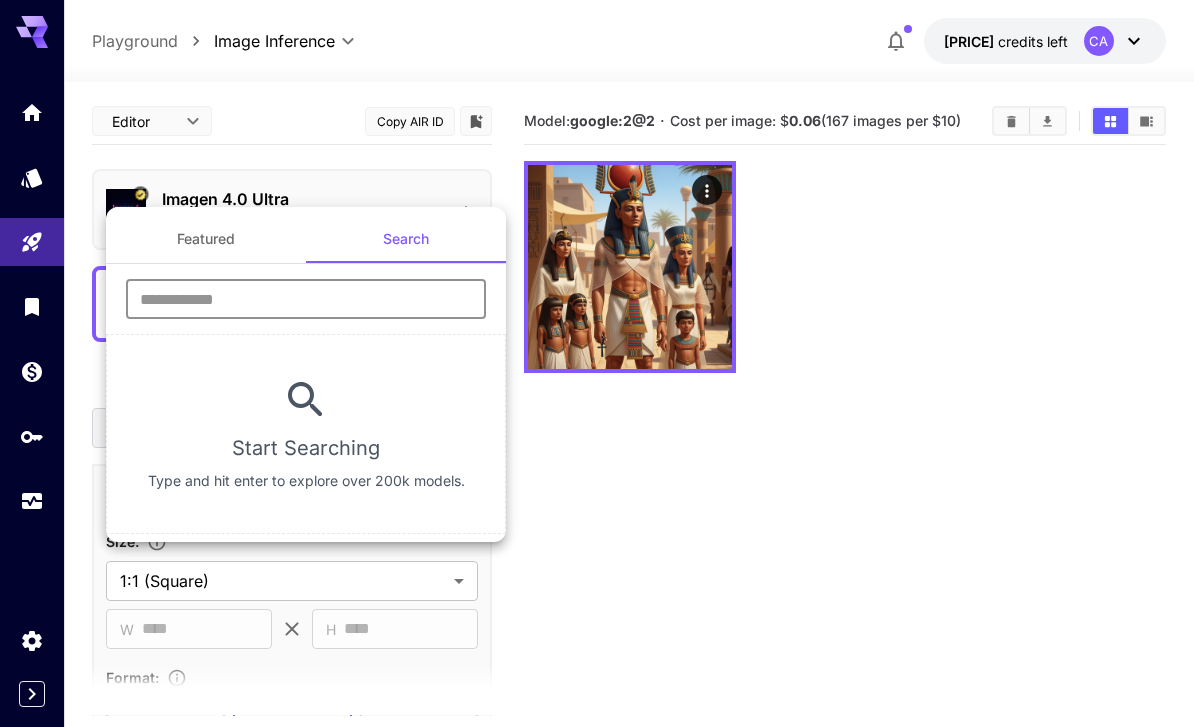 click on "Featured" at bounding box center (206, 239) 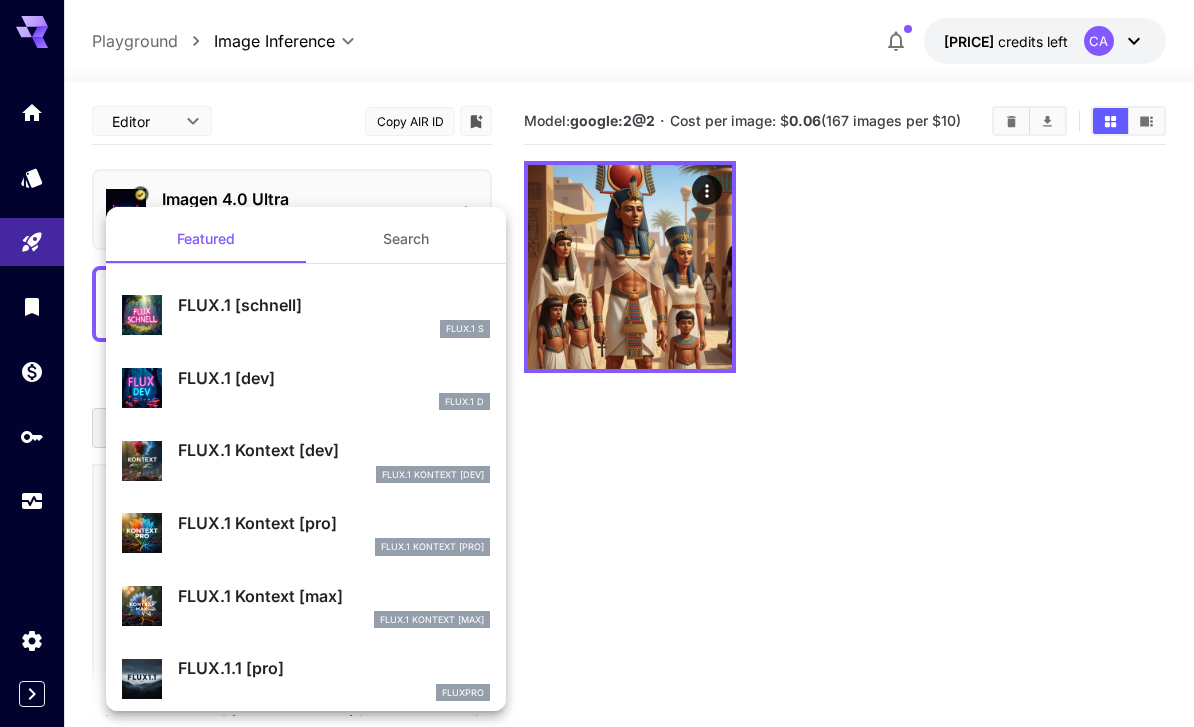 click on "FLUX.1 Kontext [max] FlUX.1 Kontext [max]" at bounding box center [334, 606] 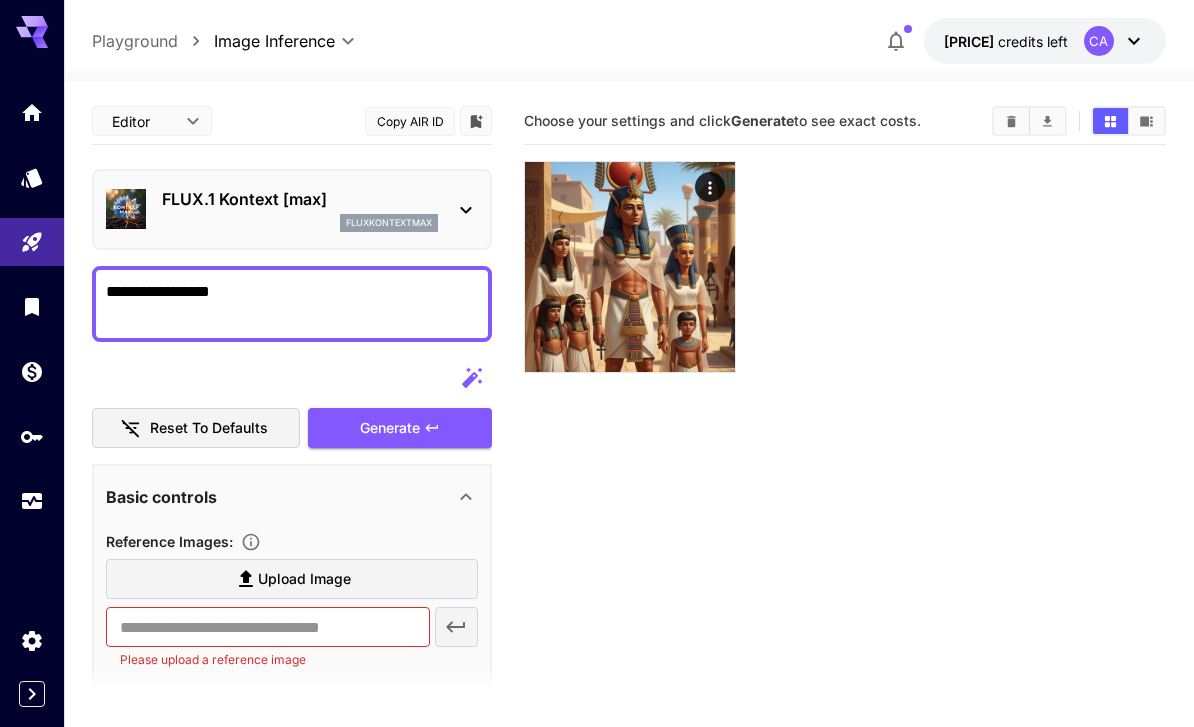 click on "fluxkontextmax" at bounding box center (389, 223) 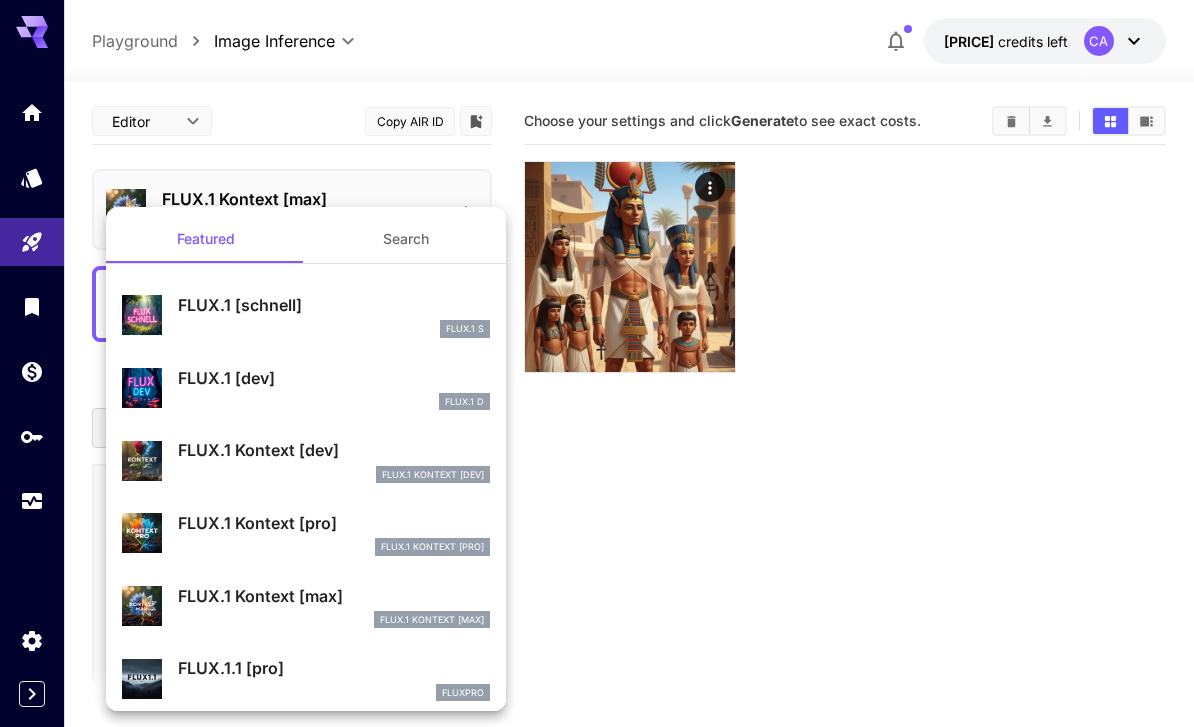 click on "FLUX.1 Kontext [dev]" at bounding box center (334, 450) 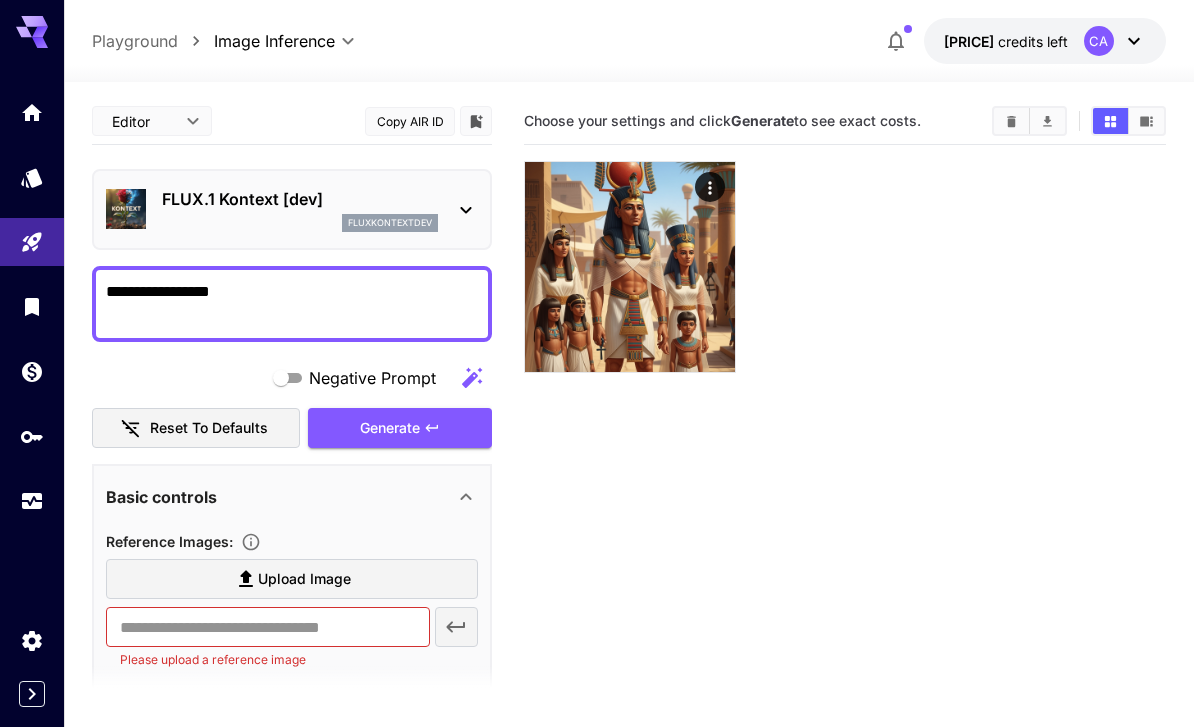 click on "Upload Image" at bounding box center [304, 579] 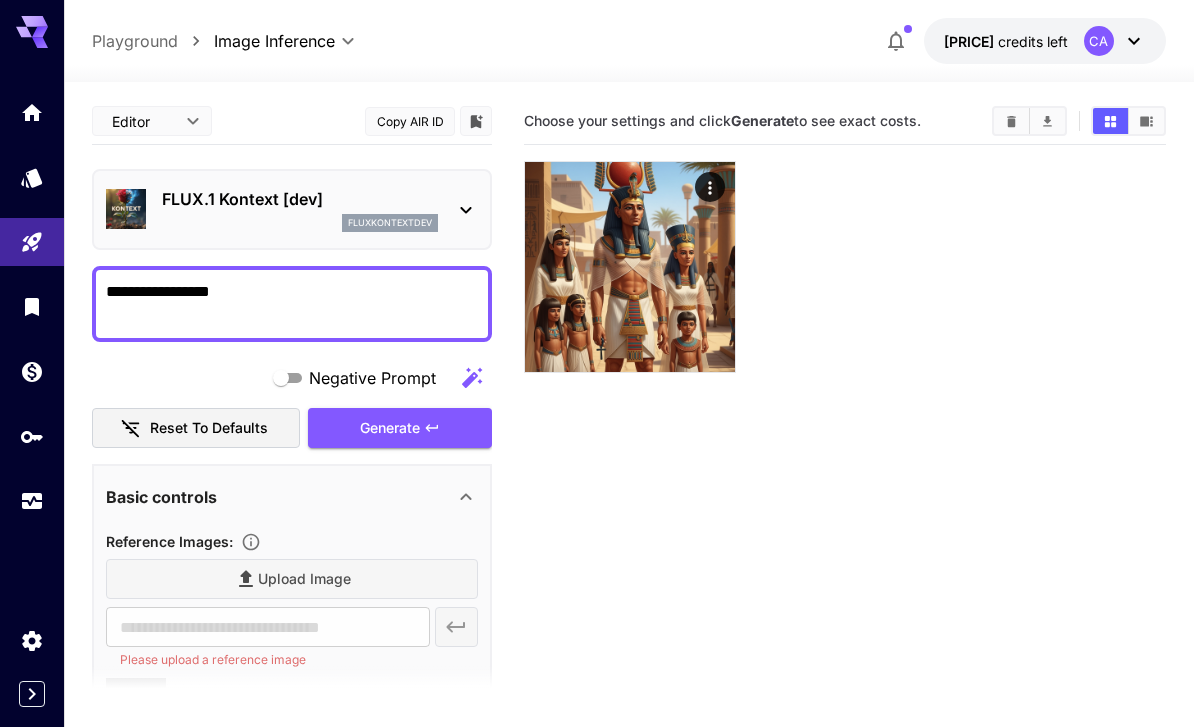 type on "**********" 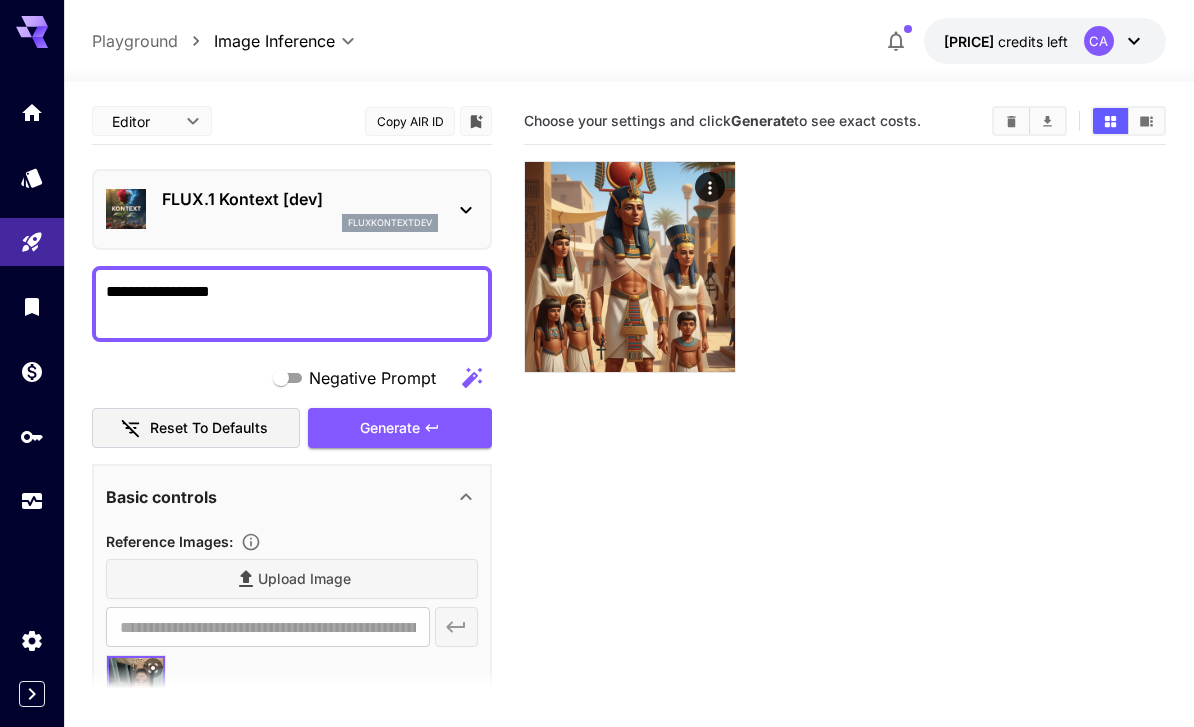 click on "**********" at bounding box center [292, 304] 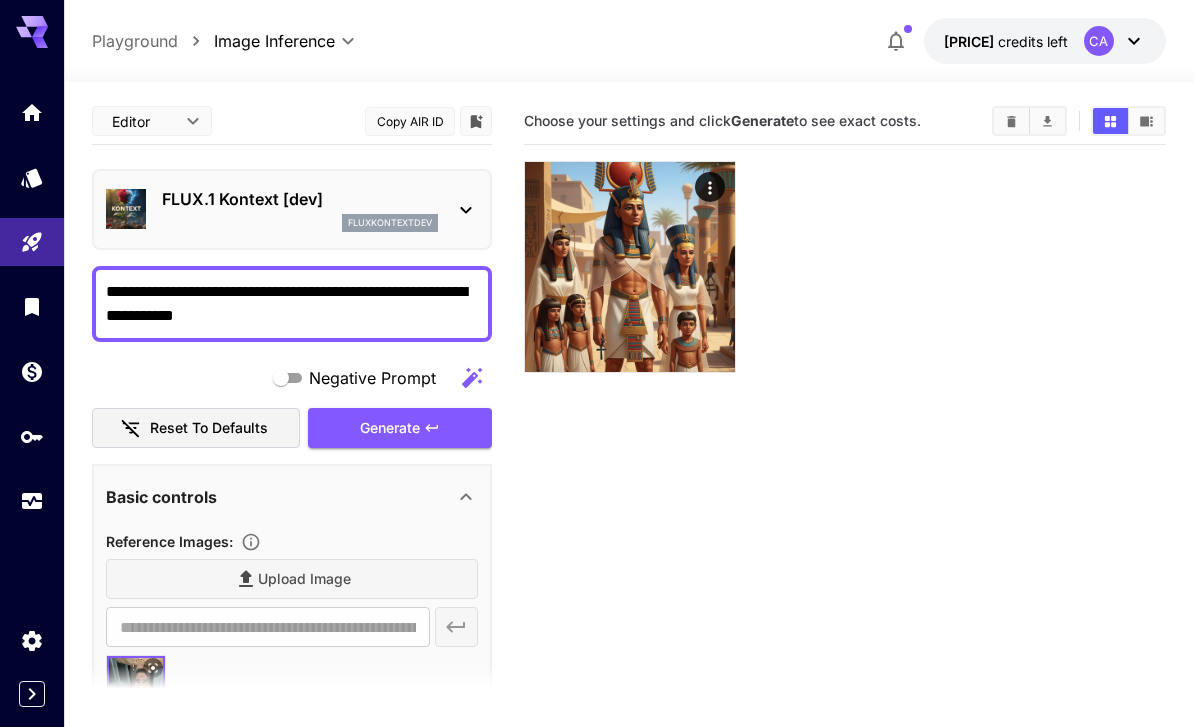click on "Choose your settings and click  Generate  to see exact costs." at bounding box center [845, 461] 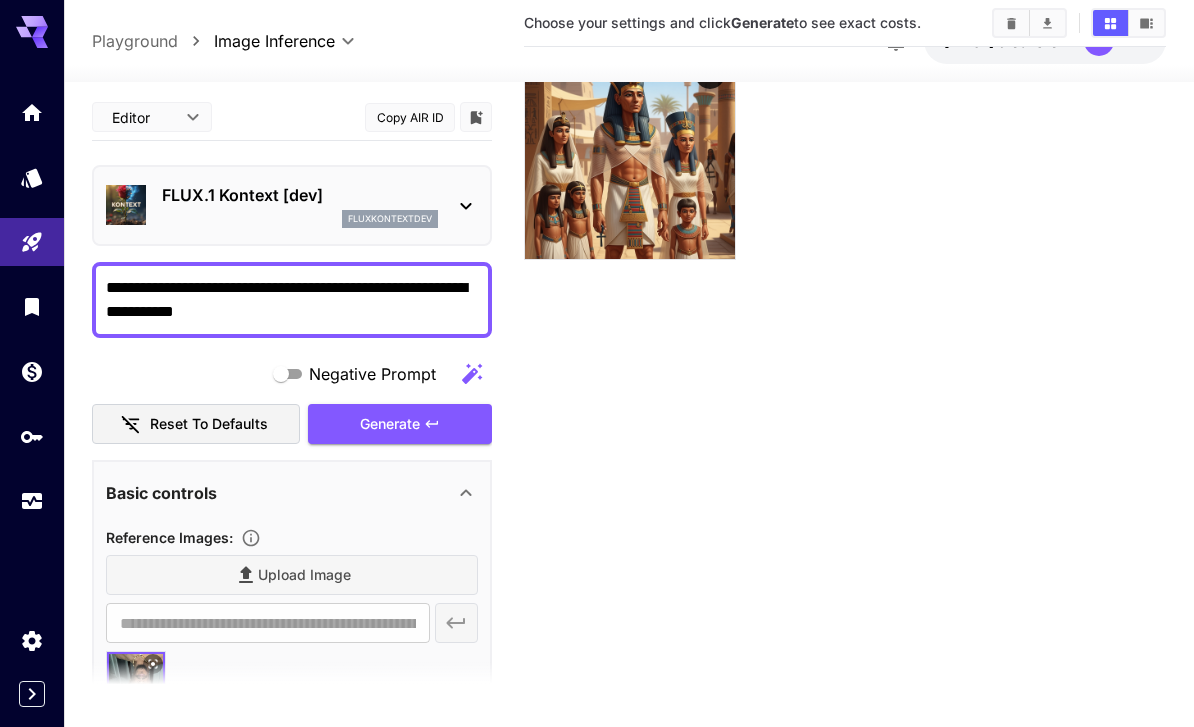 scroll, scrollTop: 158, scrollLeft: 0, axis: vertical 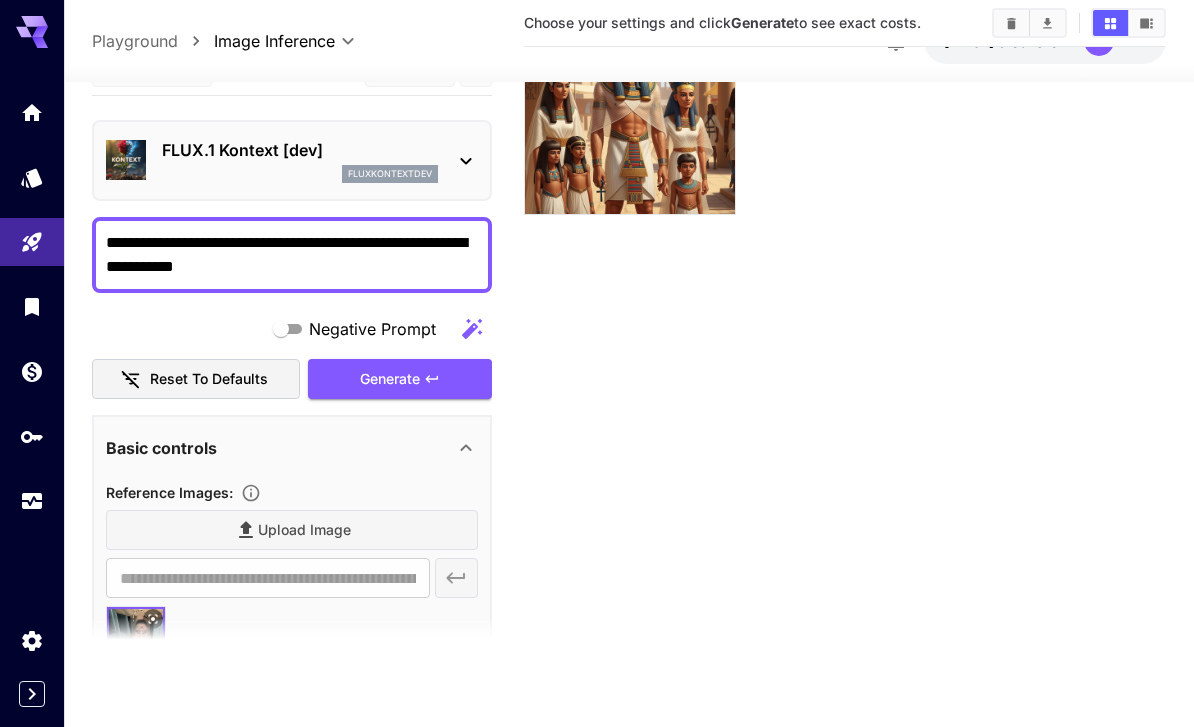 click on "**********" at bounding box center (292, 255) 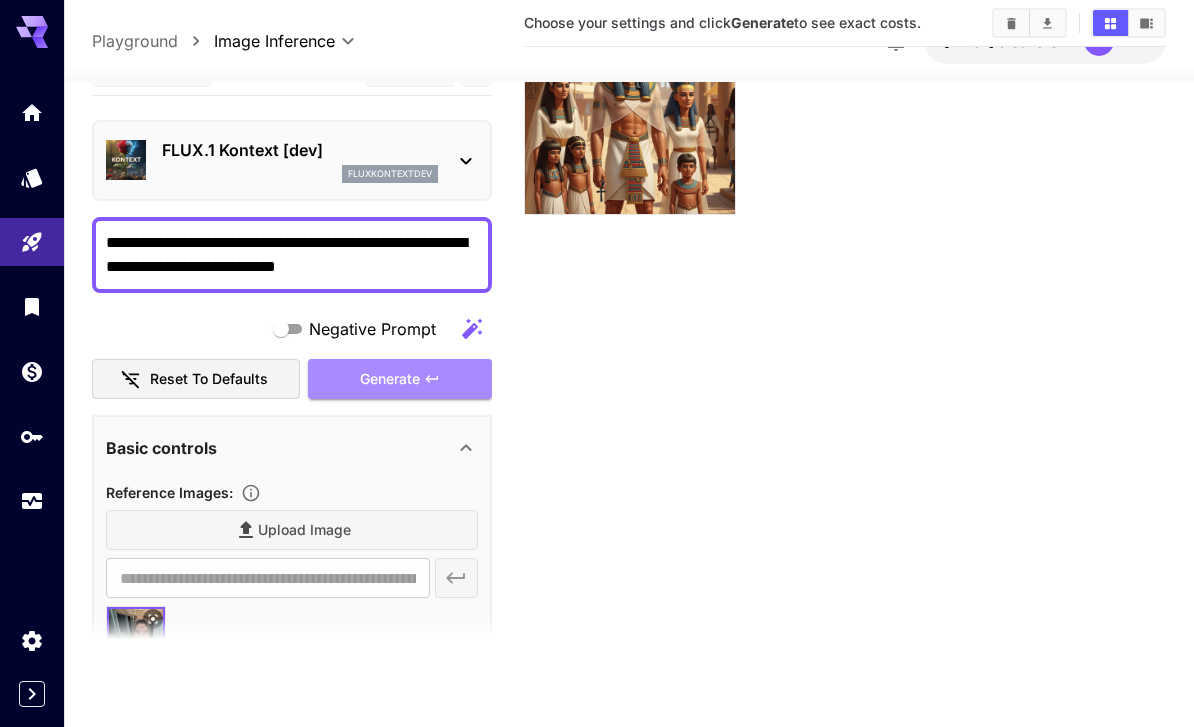 click on "Generate" at bounding box center (400, 379) 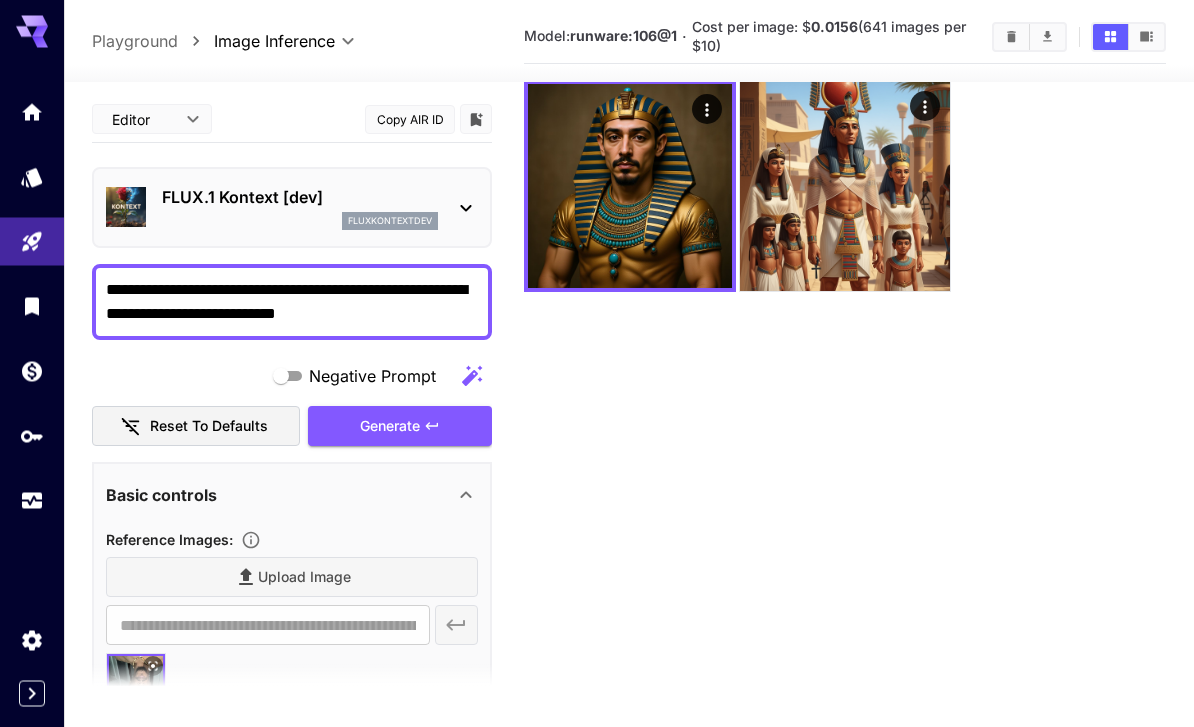 scroll, scrollTop: 0, scrollLeft: 0, axis: both 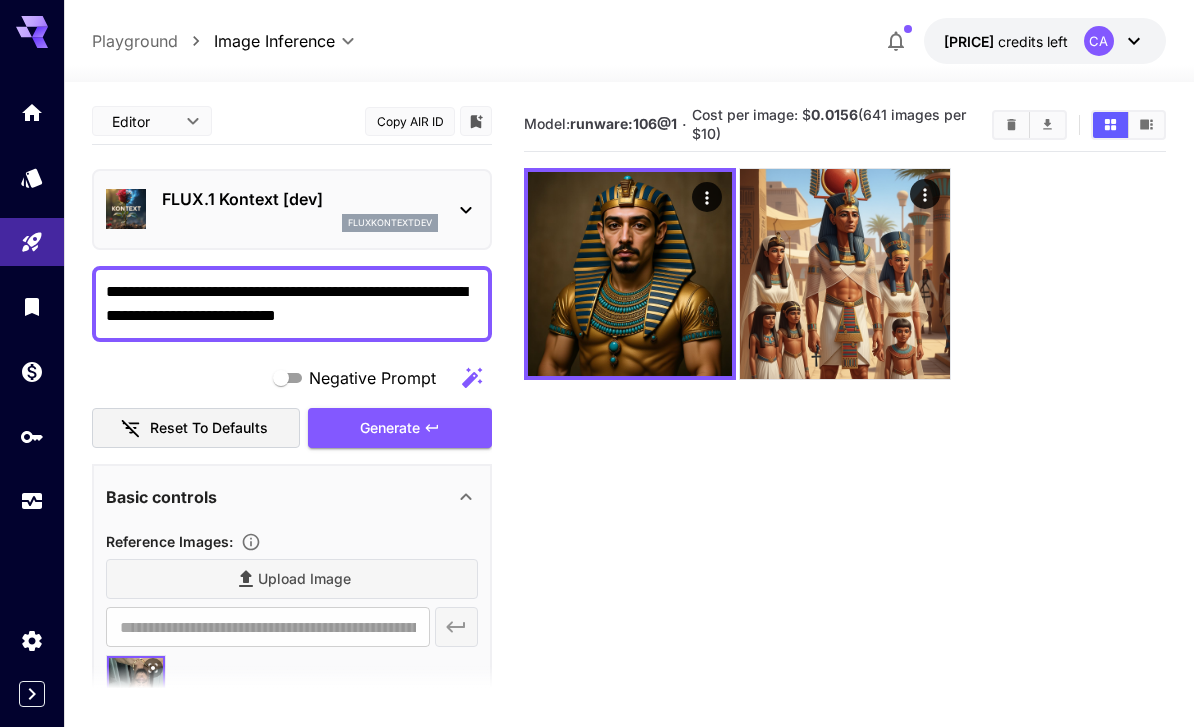 click at bounding box center [0, 0] 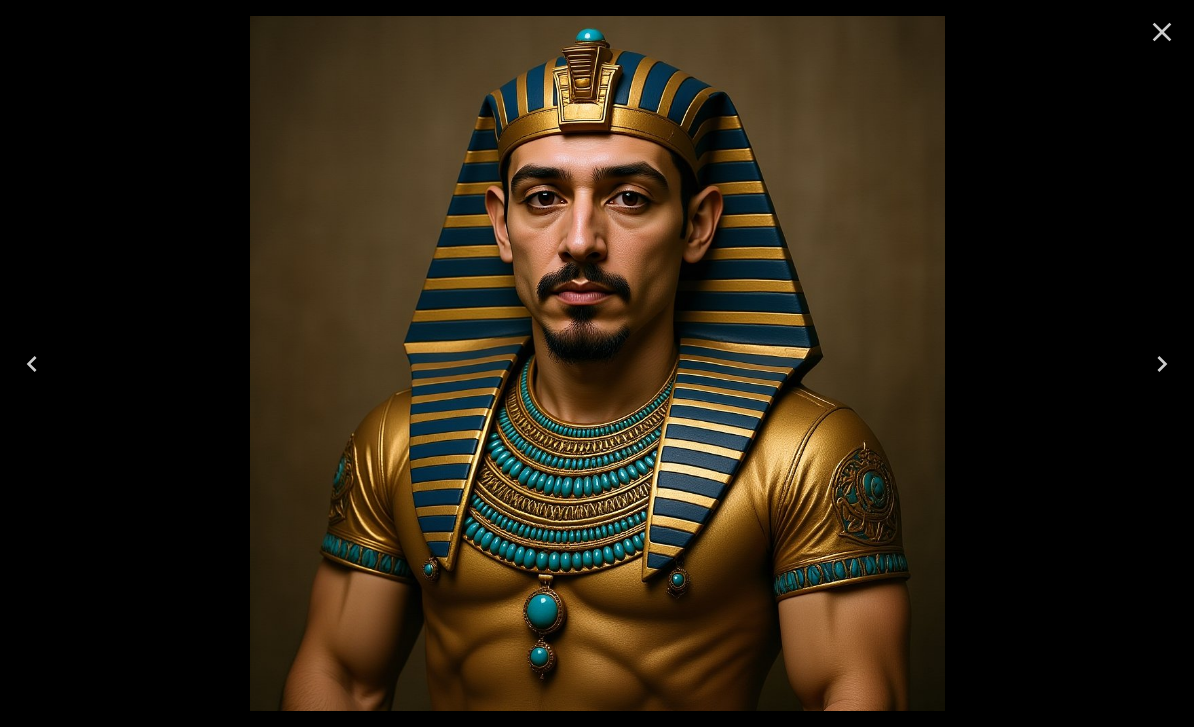 click at bounding box center [1162, 32] 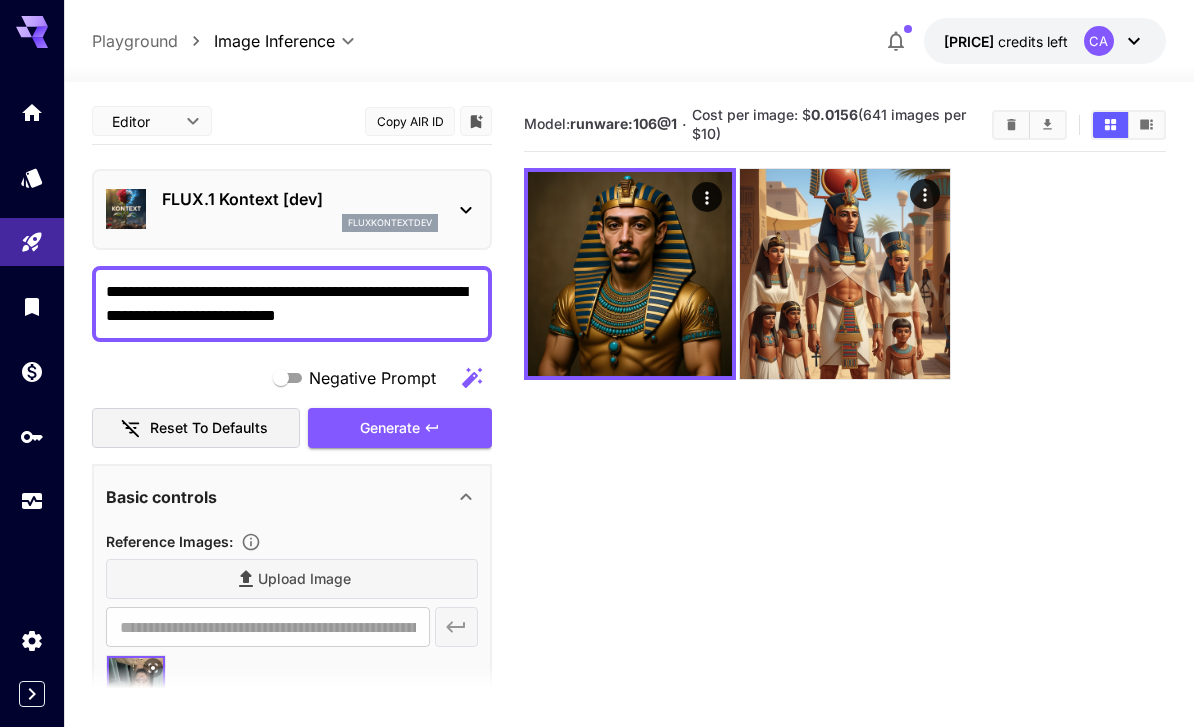 click on "**********" at bounding box center (292, 304) 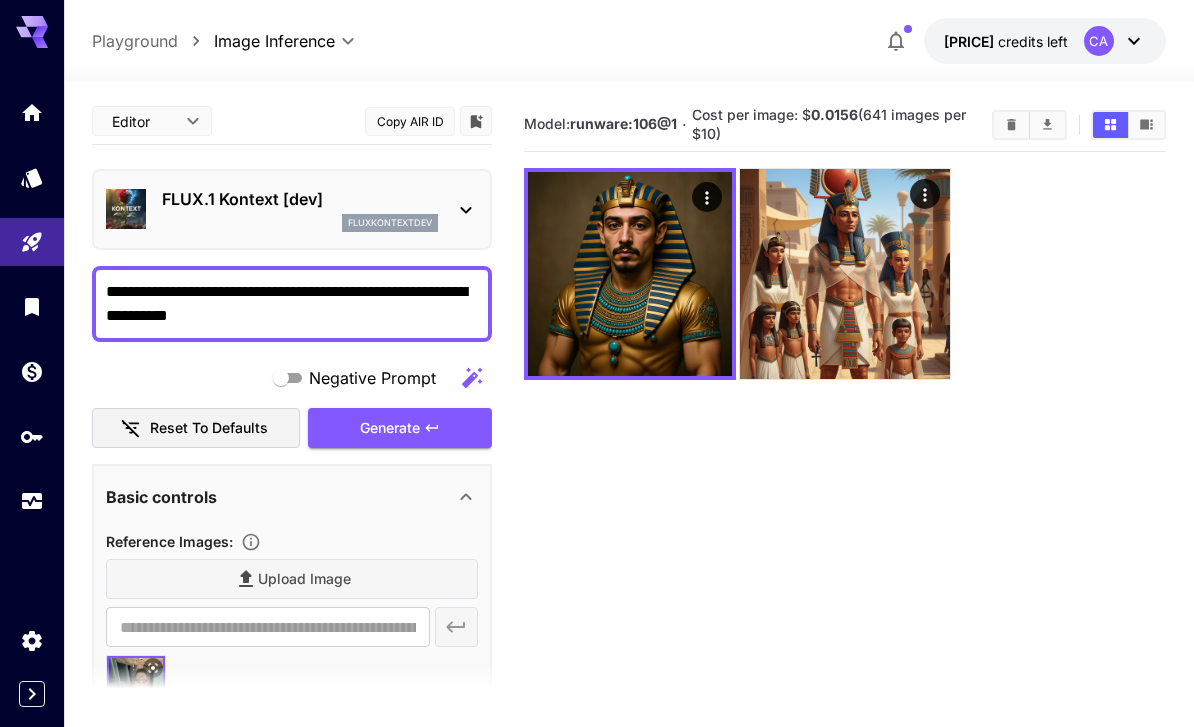 type on "**********" 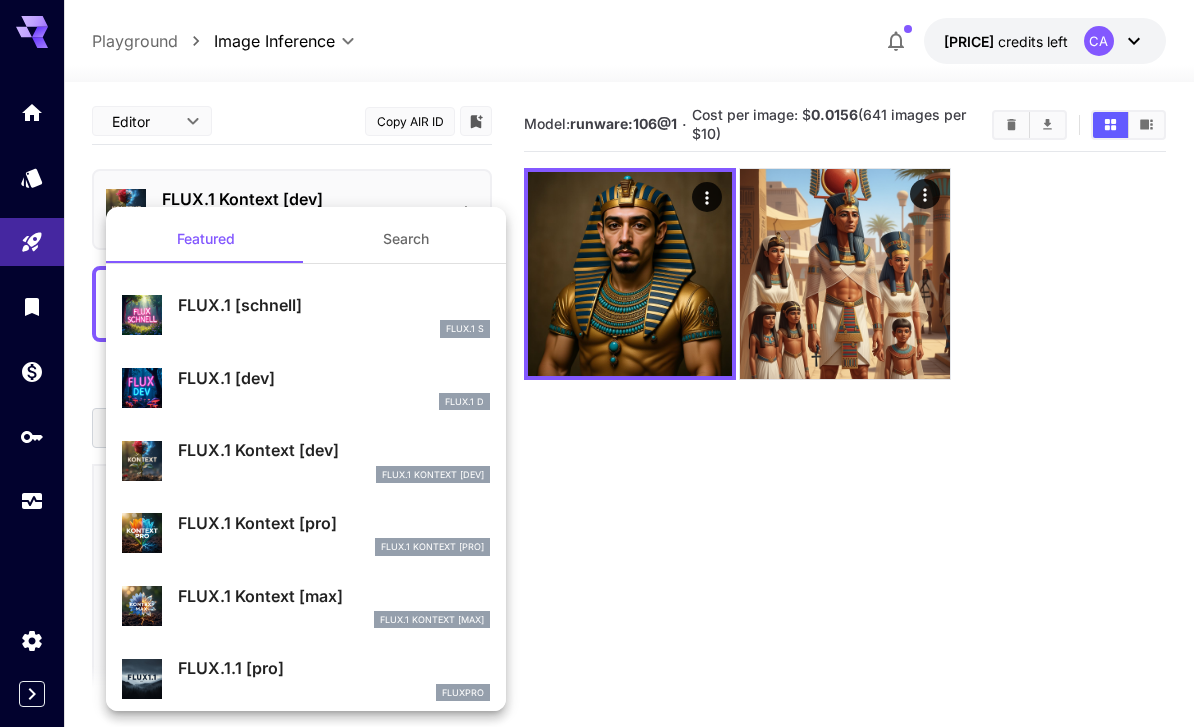 click on "FlUX.1 Kontext [pro]" at bounding box center [432, 547] 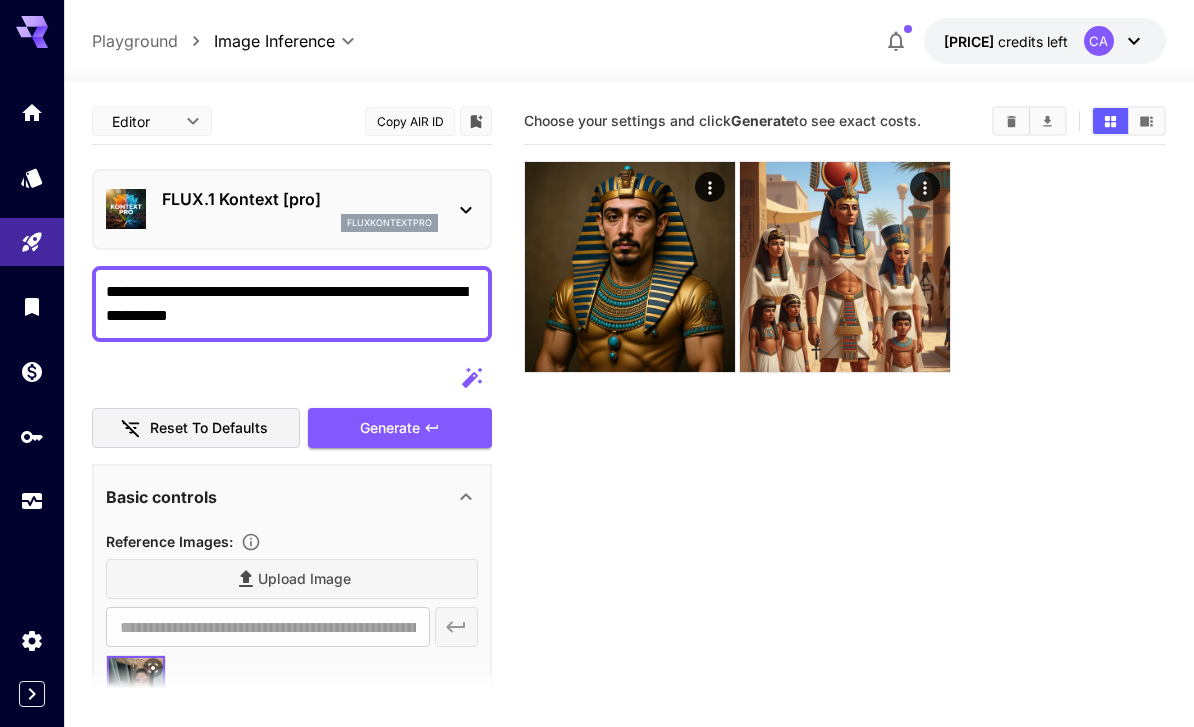click on "Generate" at bounding box center (400, 428) 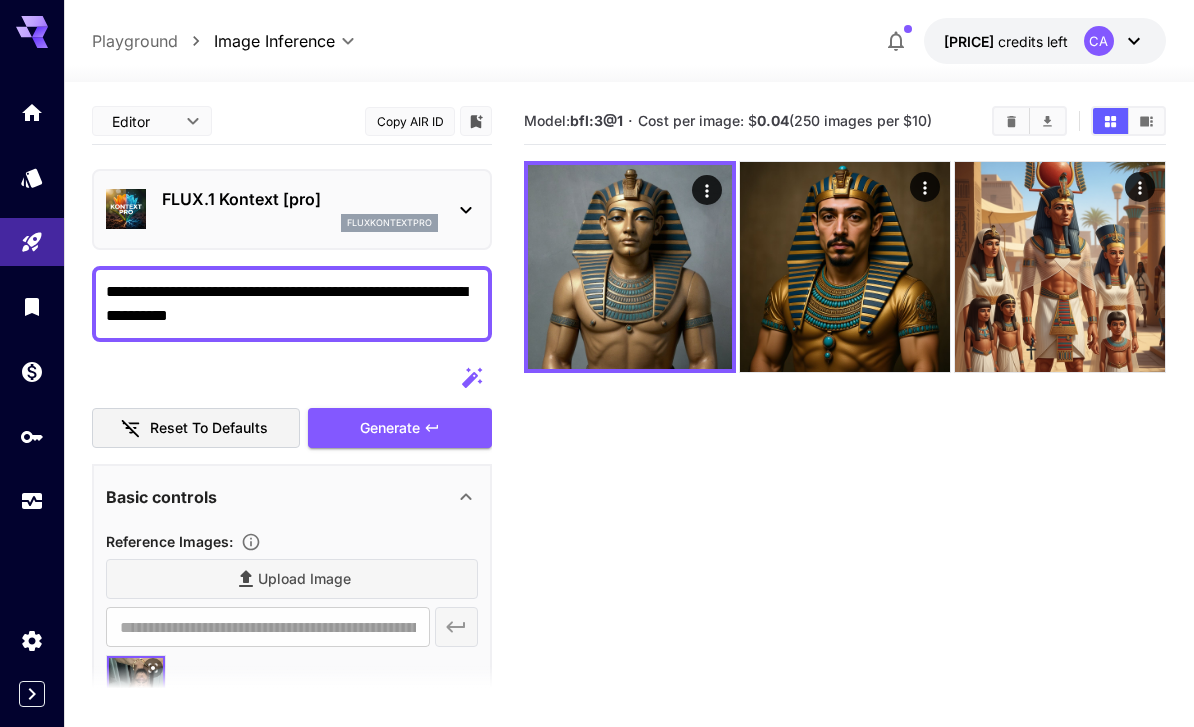click at bounding box center (0, 0) 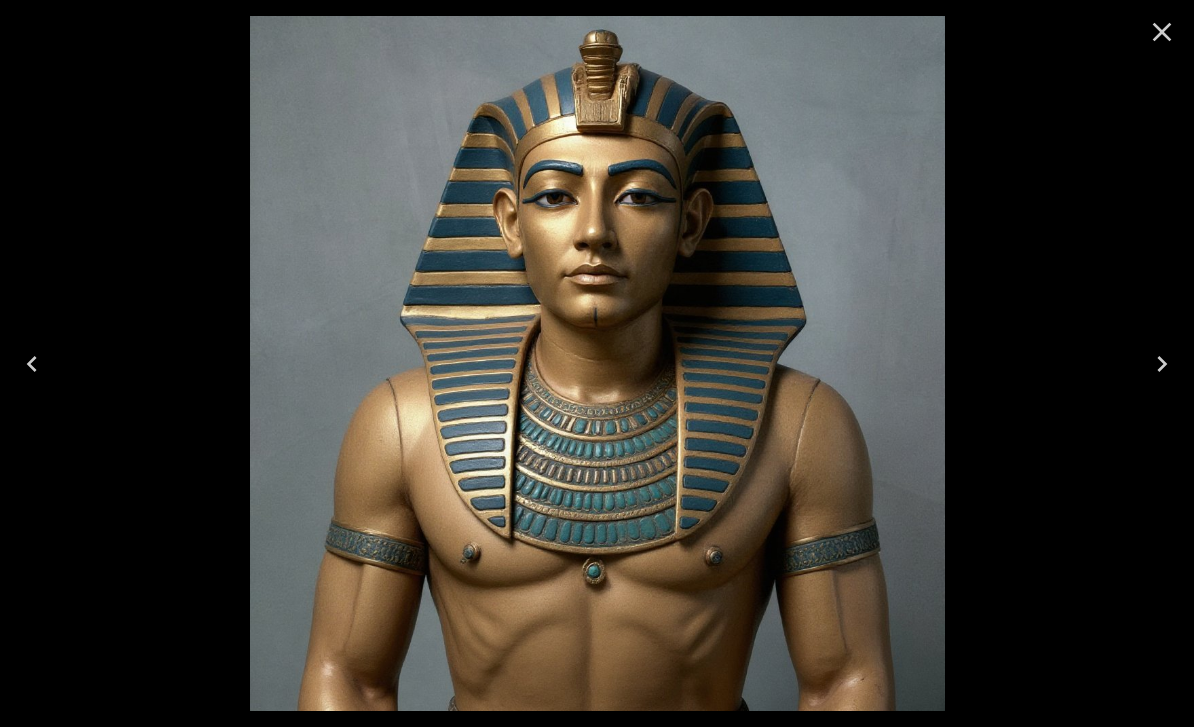 scroll, scrollTop: 0, scrollLeft: 0, axis: both 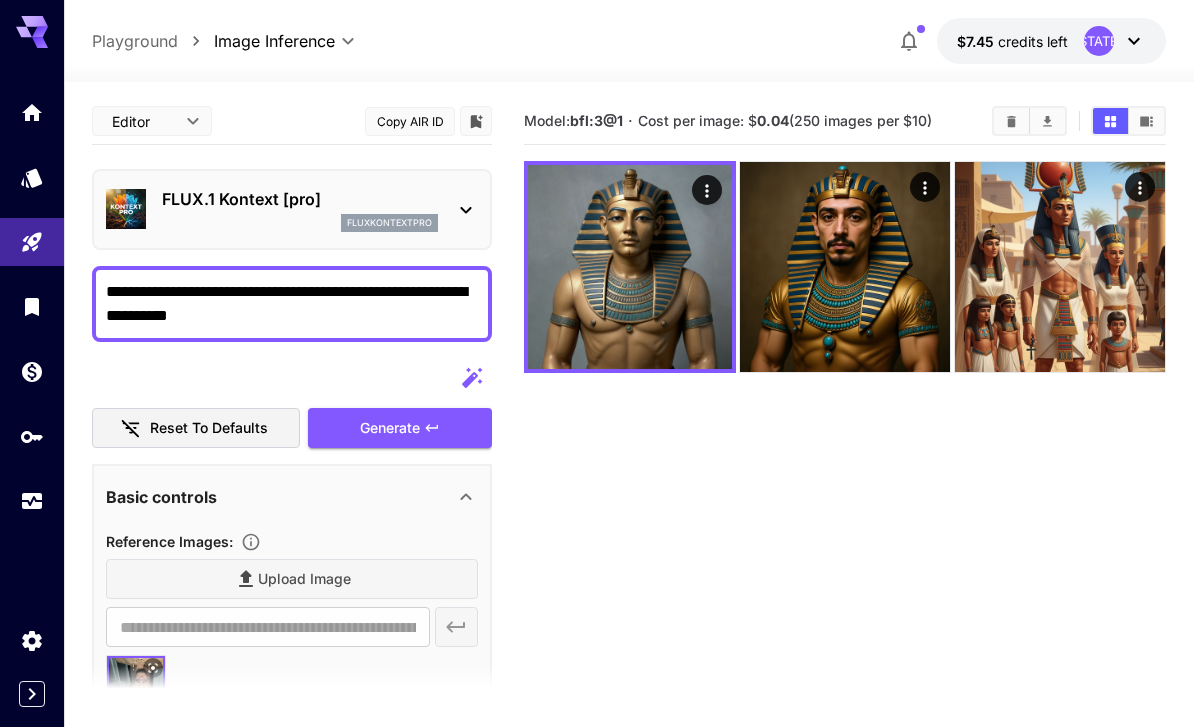 click on "**********" at bounding box center [292, 304] 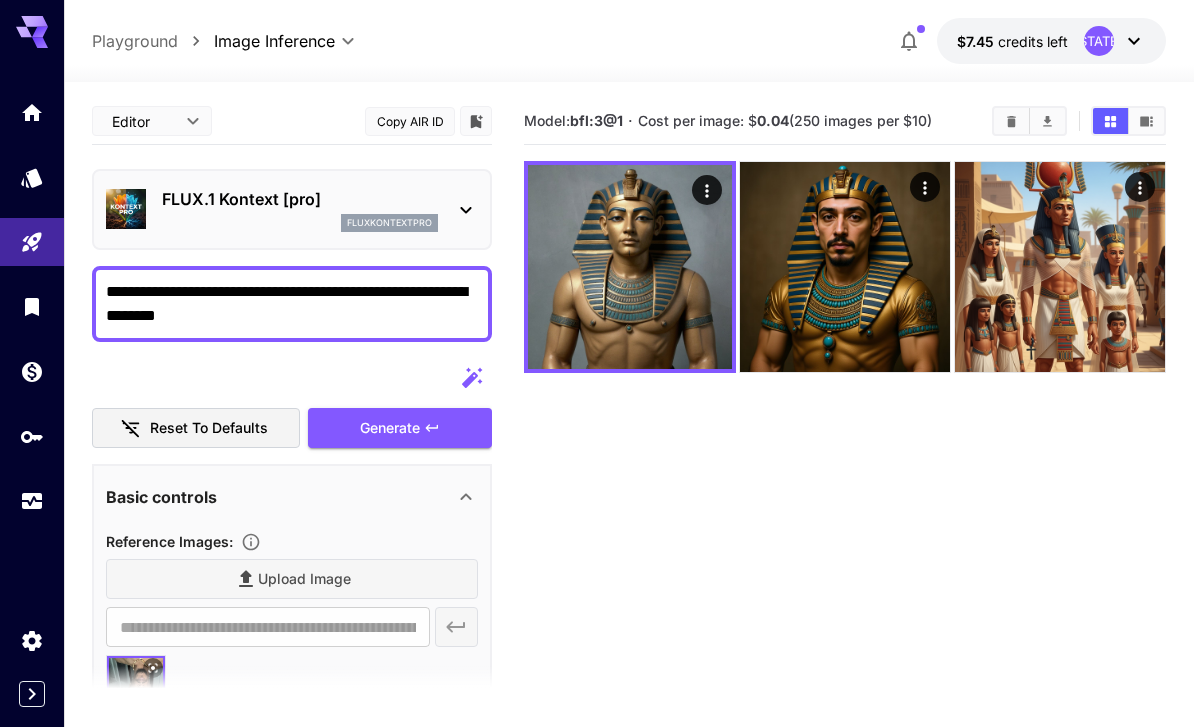 click on "**********" at bounding box center [292, 304] 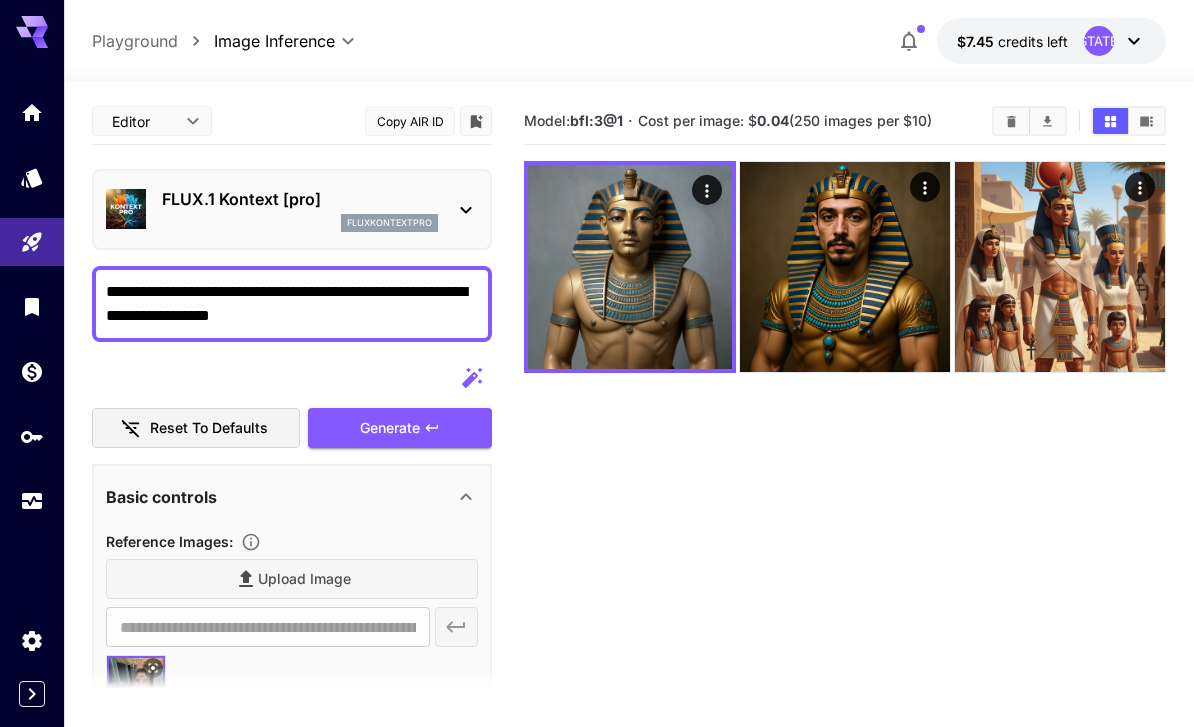 click on "Generate" at bounding box center [400, 428] 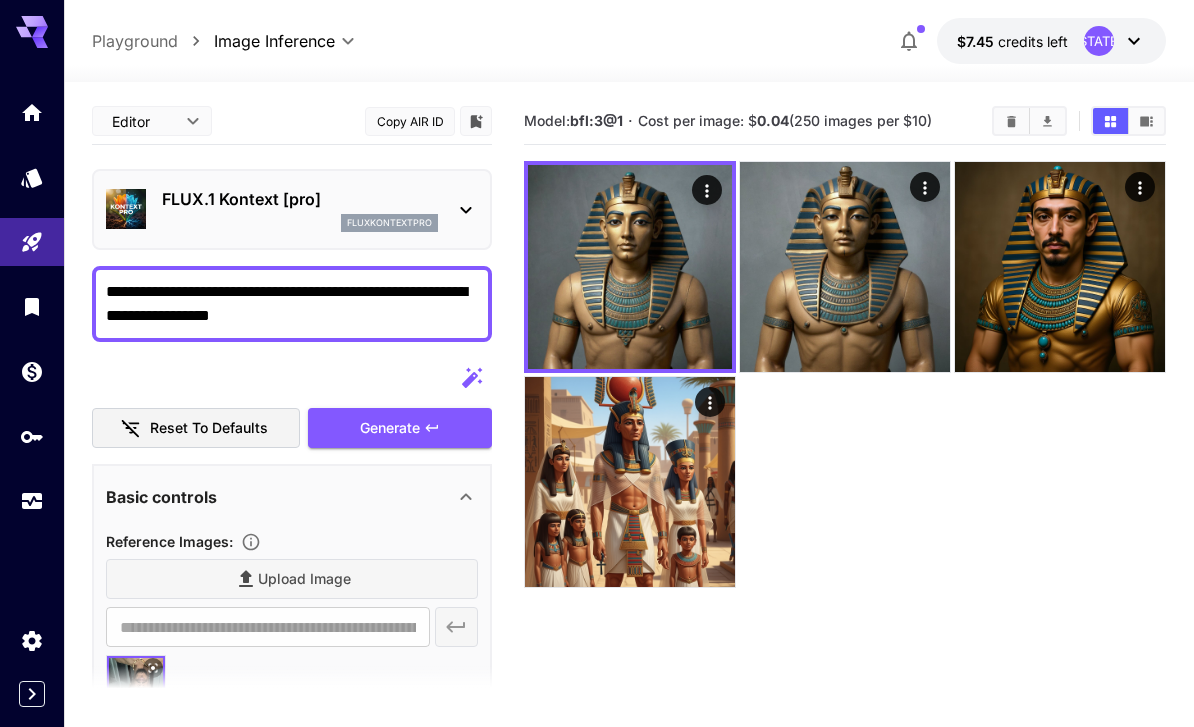 click on "**********" at bounding box center [292, 304] 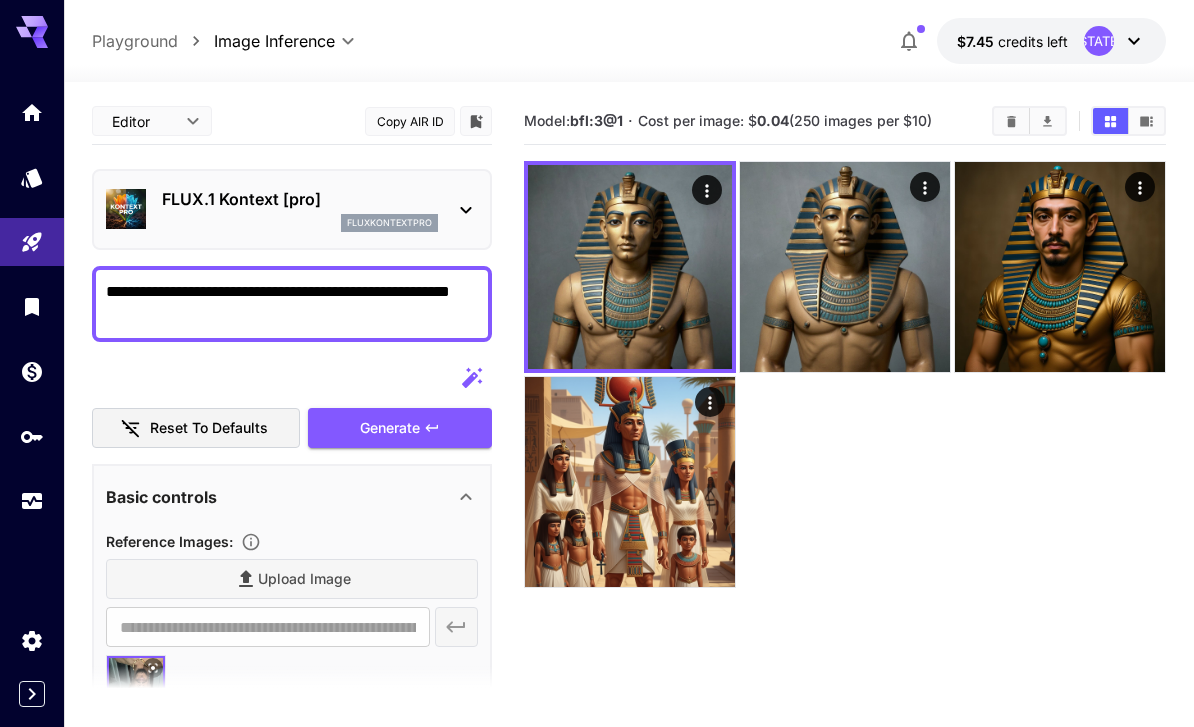 click on "Reset to defaults Generate" at bounding box center [292, 403] 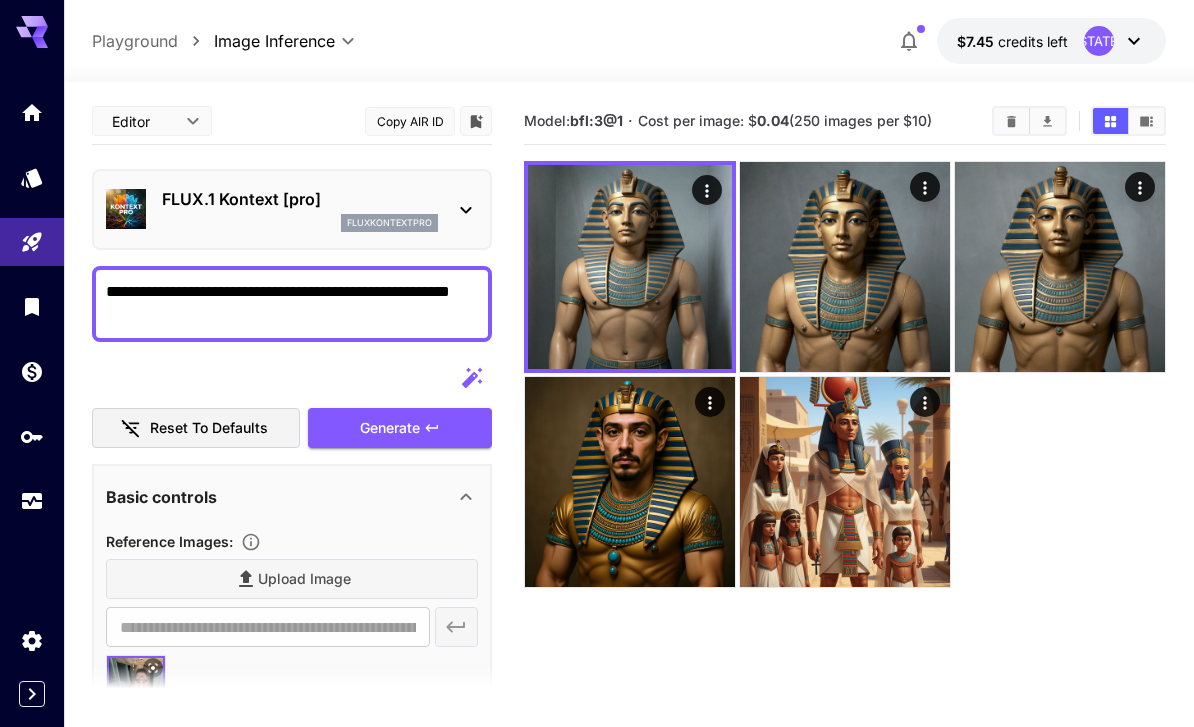 click 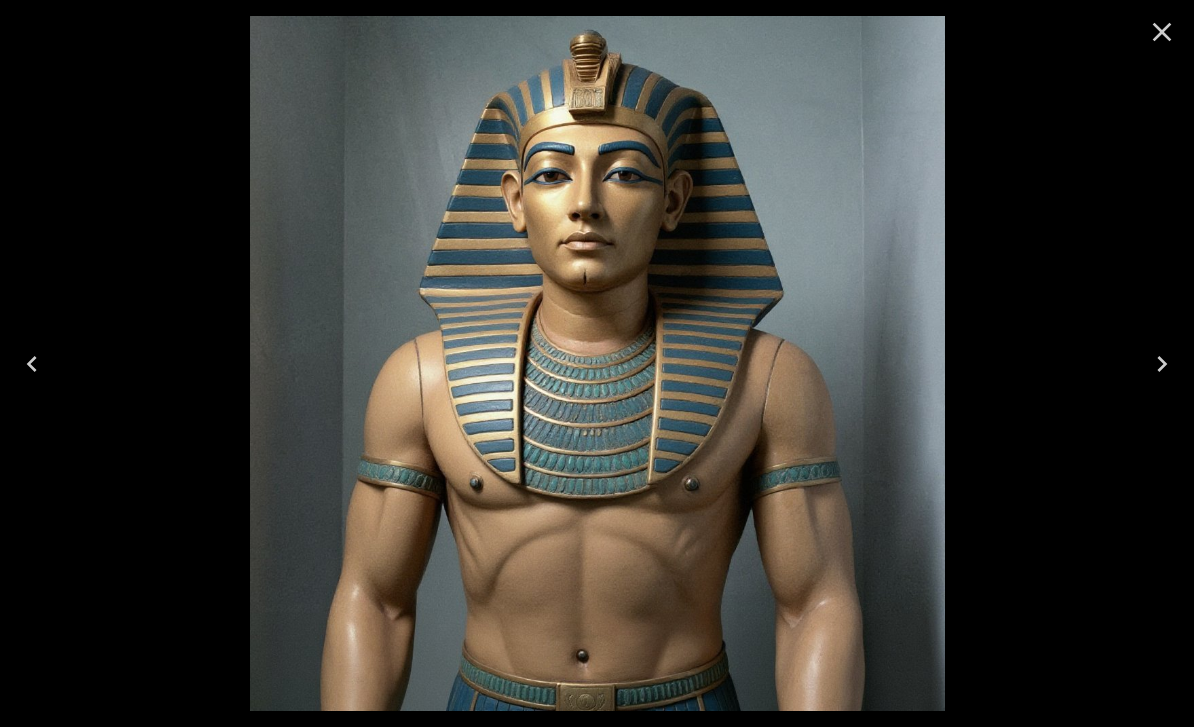 click 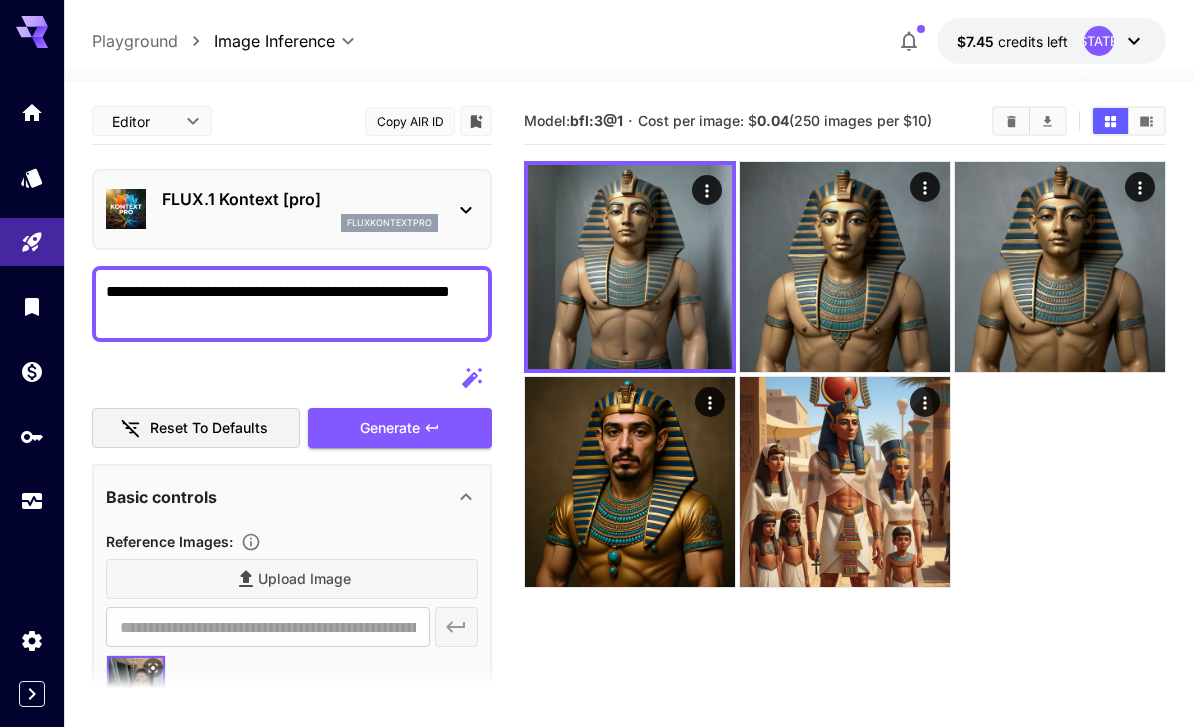 click 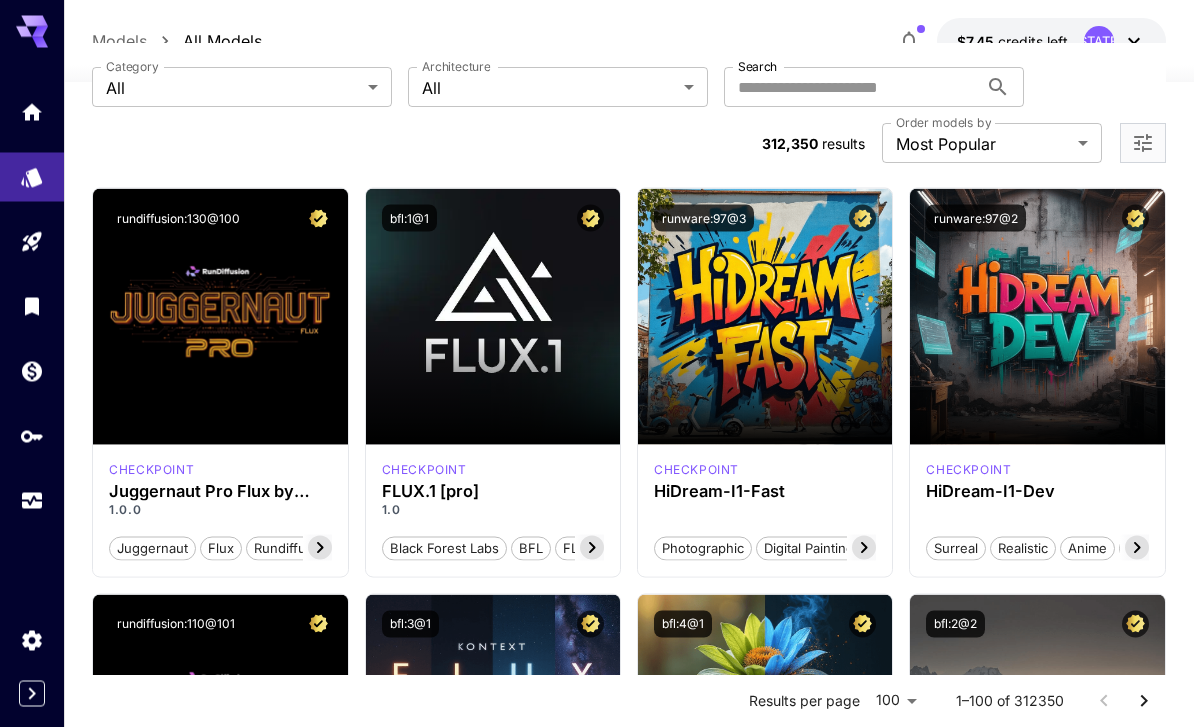 scroll, scrollTop: 0, scrollLeft: 0, axis: both 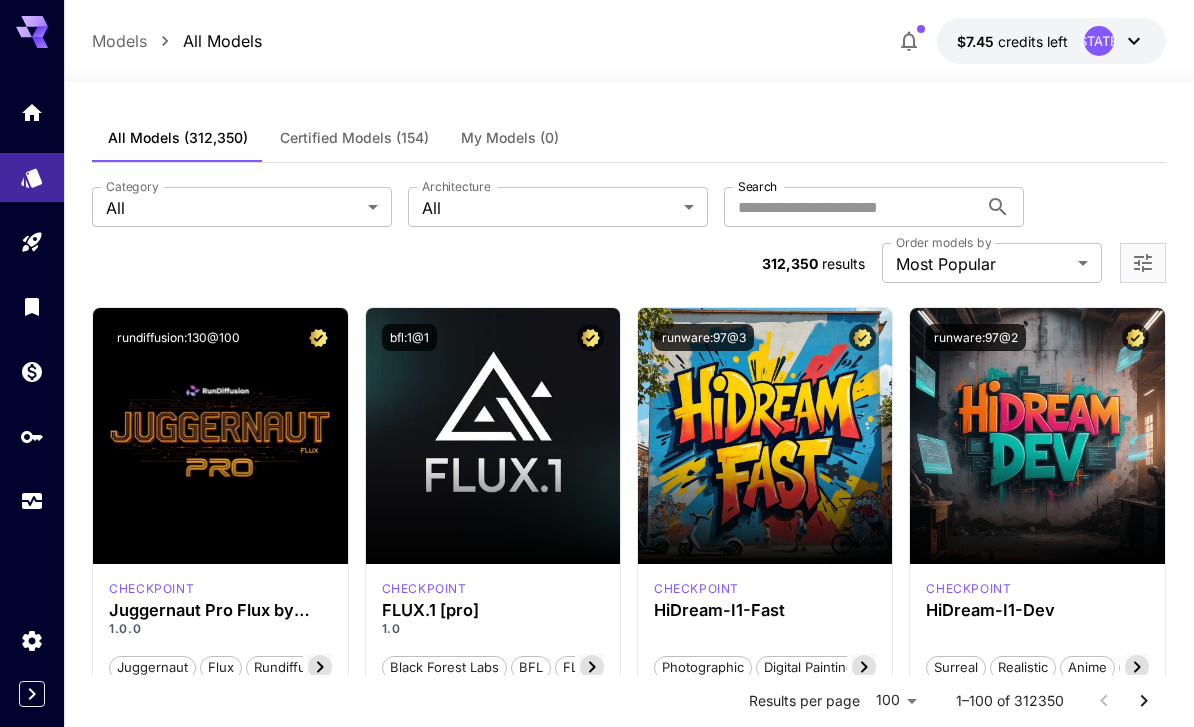 click at bounding box center (32, 112) 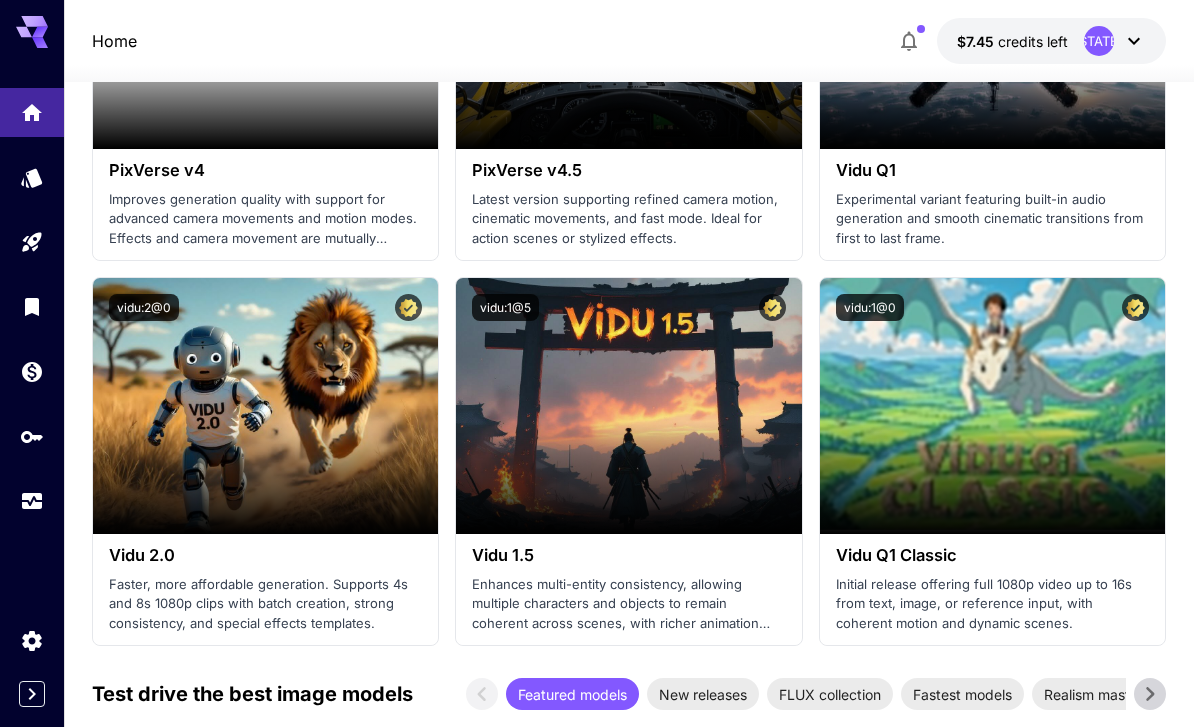 scroll, scrollTop: 2263, scrollLeft: 0, axis: vertical 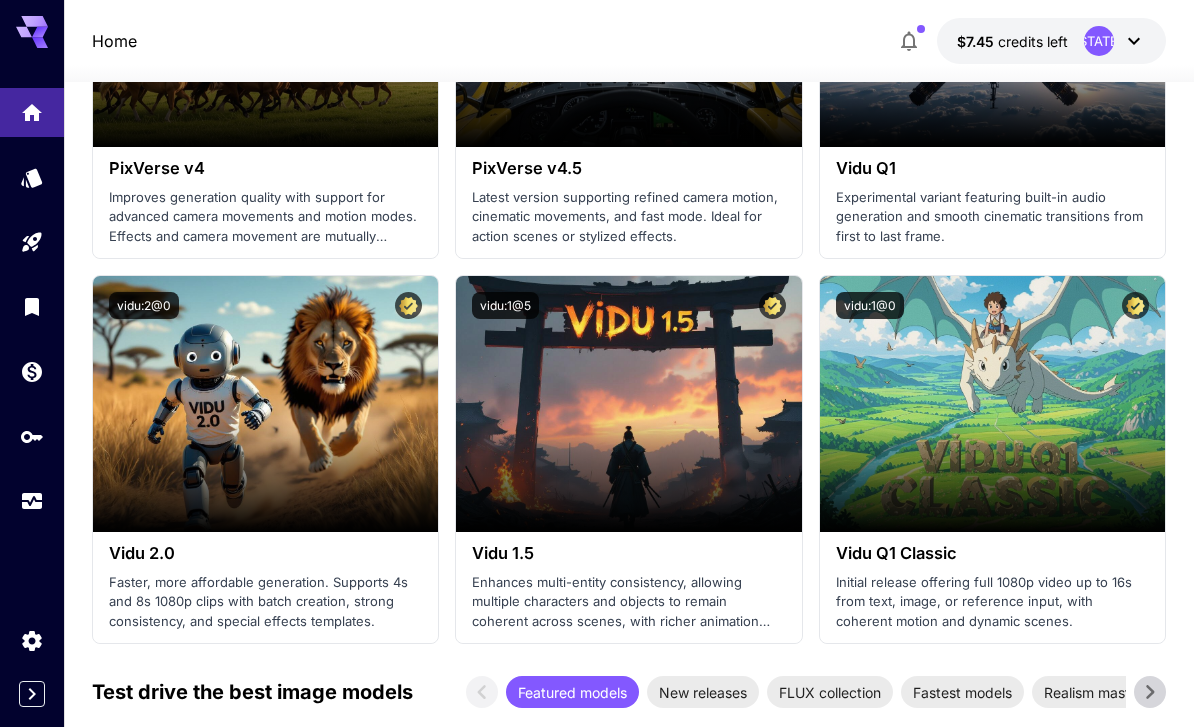 click on "Launch in Playground" at bounding box center [992, 404] 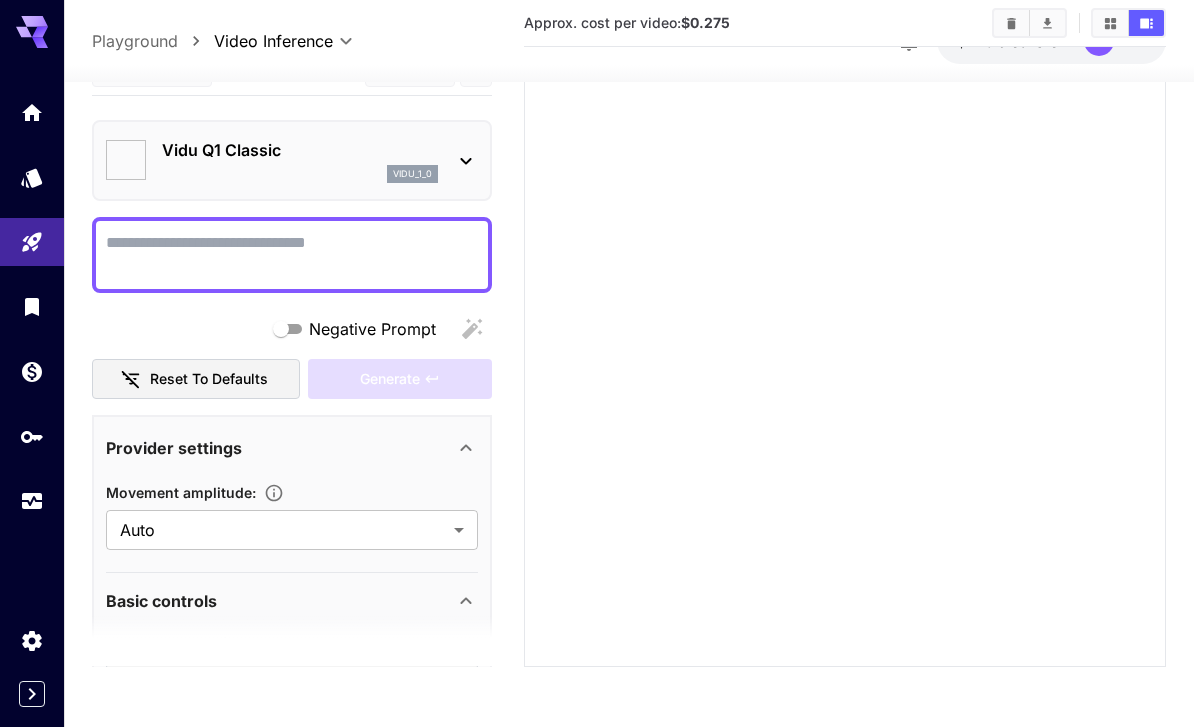 type on "**********" 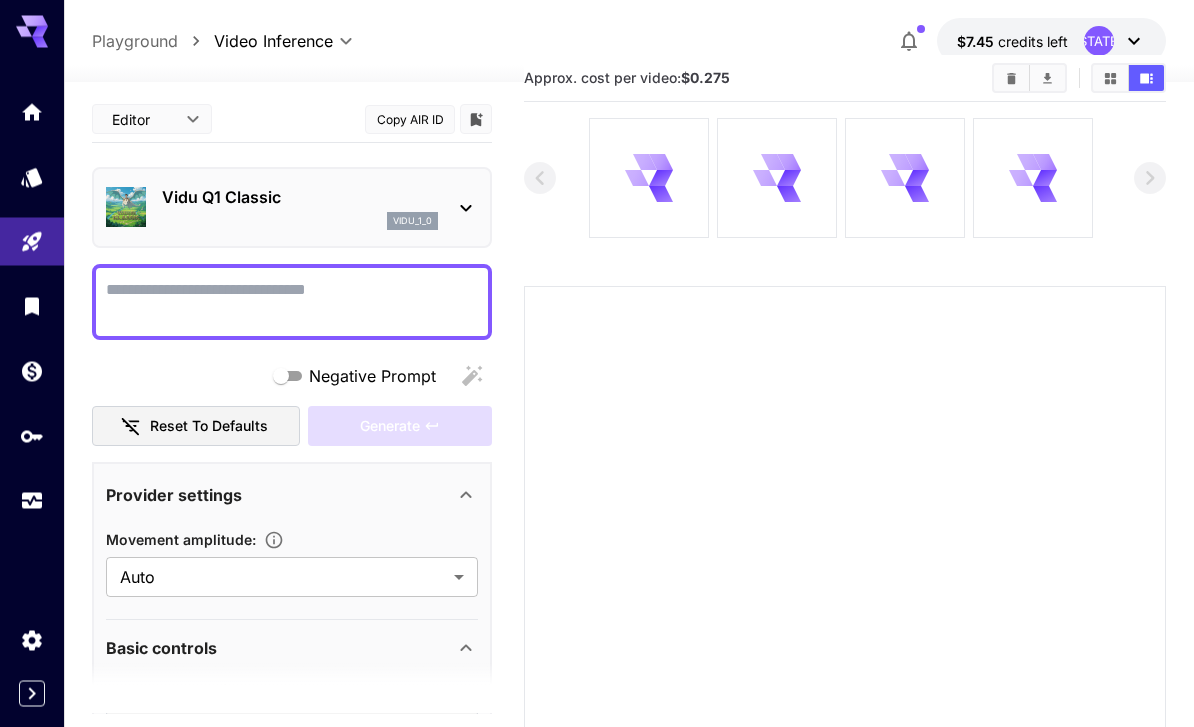 scroll, scrollTop: 0, scrollLeft: 0, axis: both 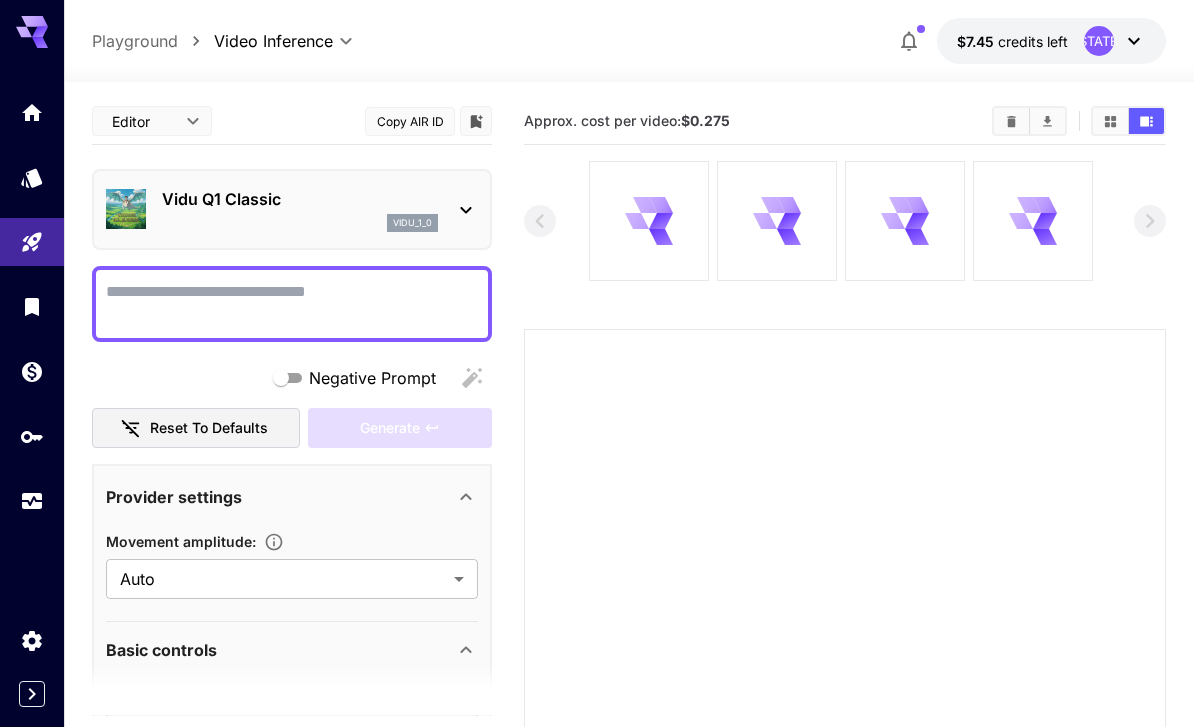 click on "Vidu Q1 Classic" at bounding box center [300, 199] 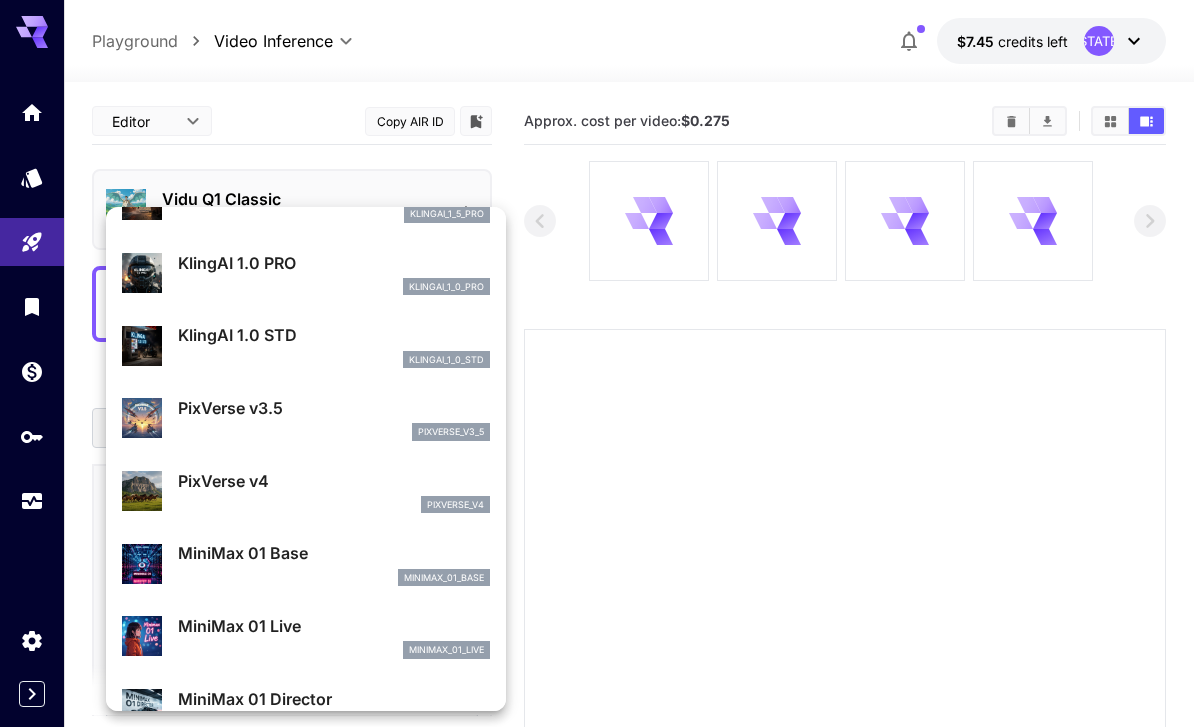 scroll, scrollTop: 978, scrollLeft: 0, axis: vertical 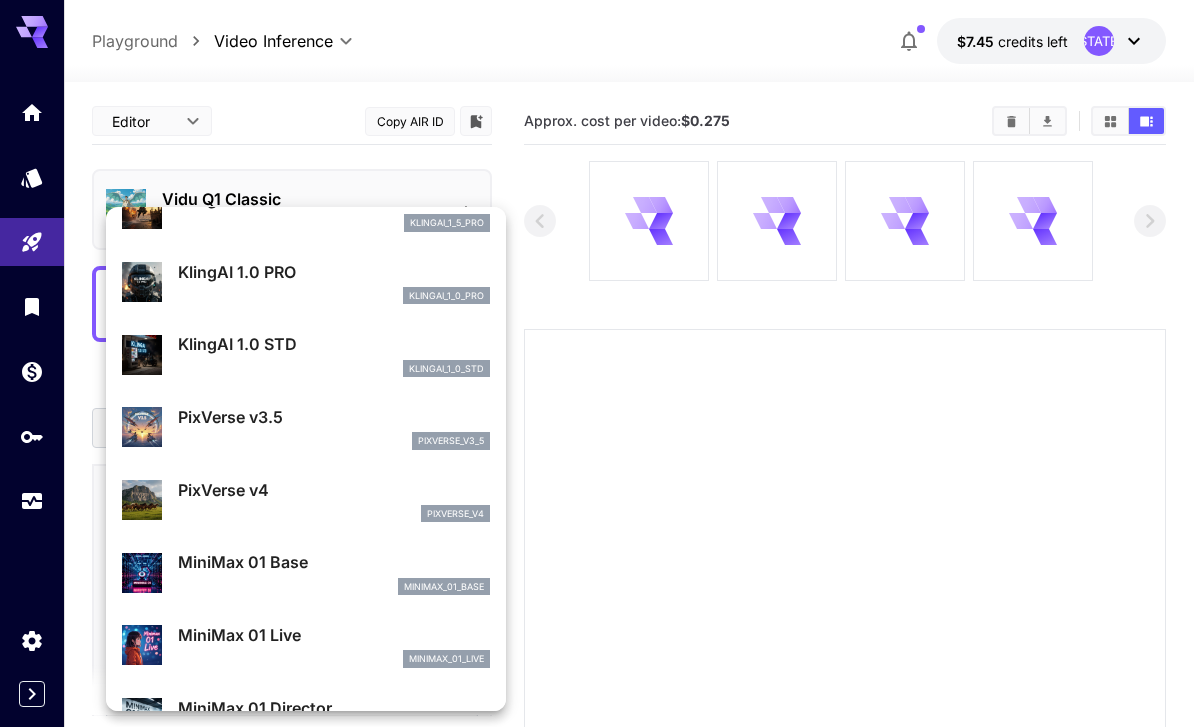 click on "PixVerse v4 pixverse_v4" at bounding box center [334, 500] 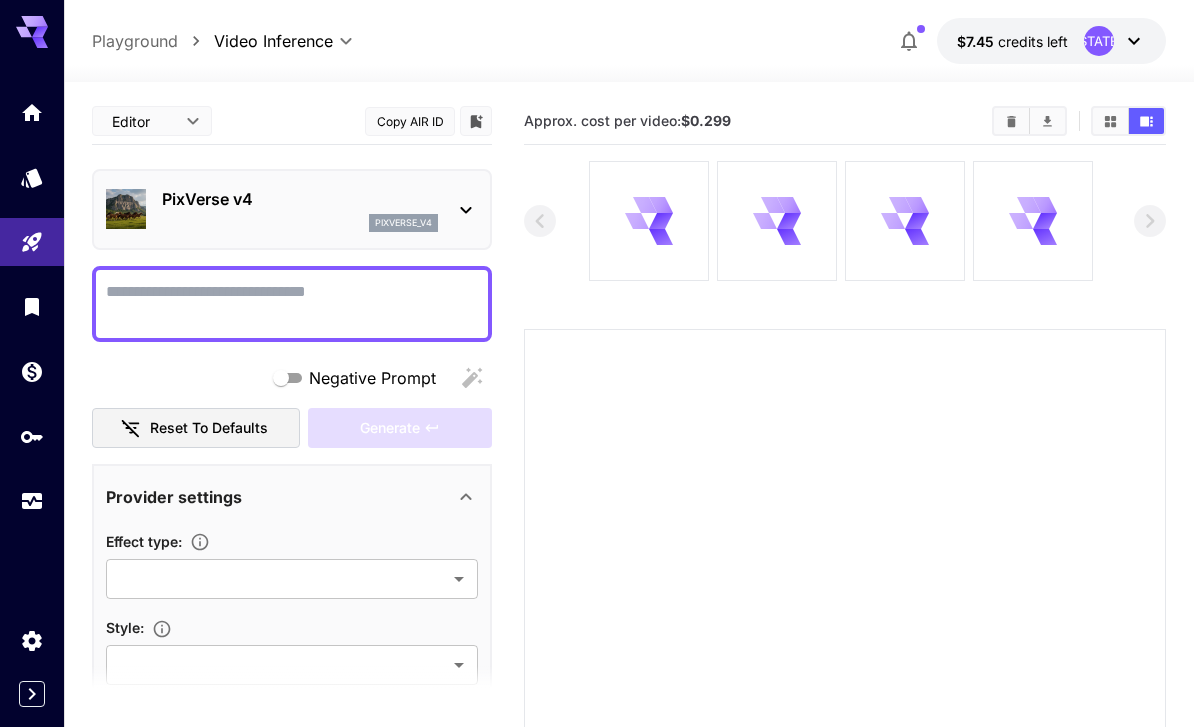 click on "PixVerse v4" at bounding box center [300, 199] 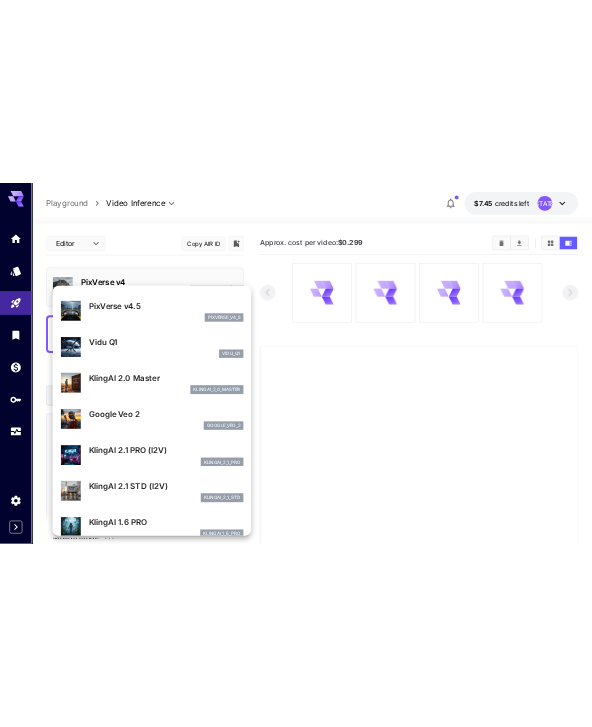 scroll, scrollTop: 355, scrollLeft: 0, axis: vertical 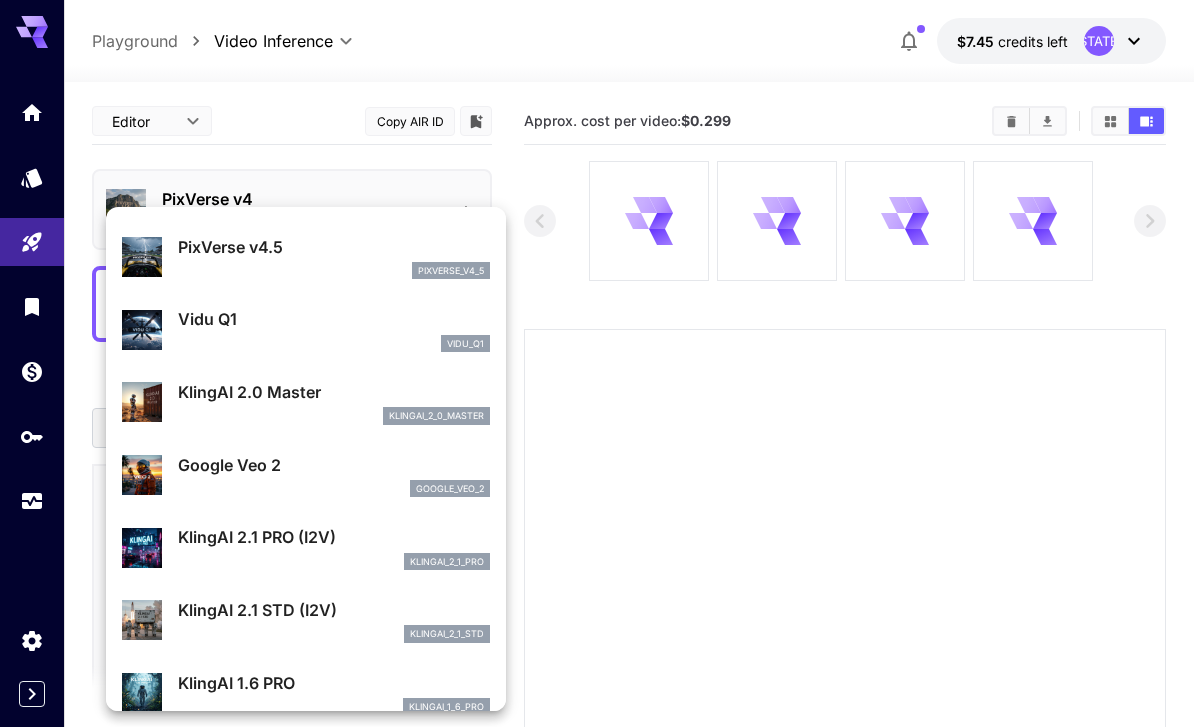 click on "KlingAI 2.1 PRO (I2V)" at bounding box center (334, 537) 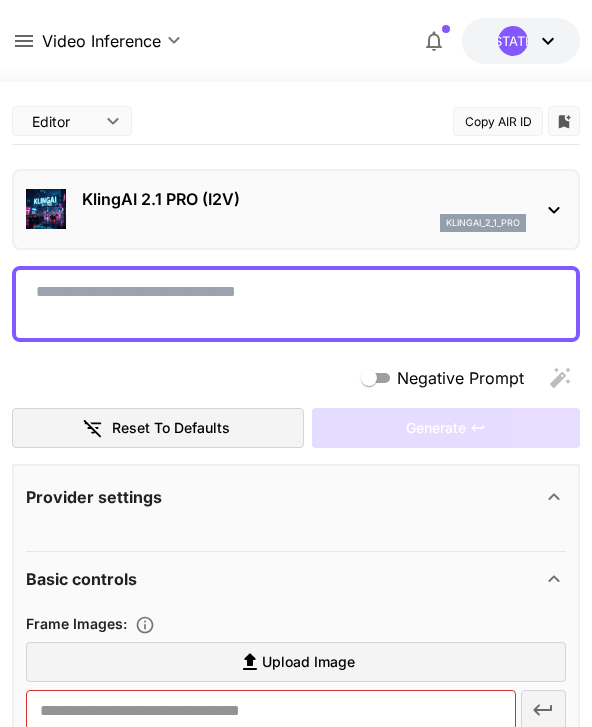 click on "Upload Image" at bounding box center [296, 662] 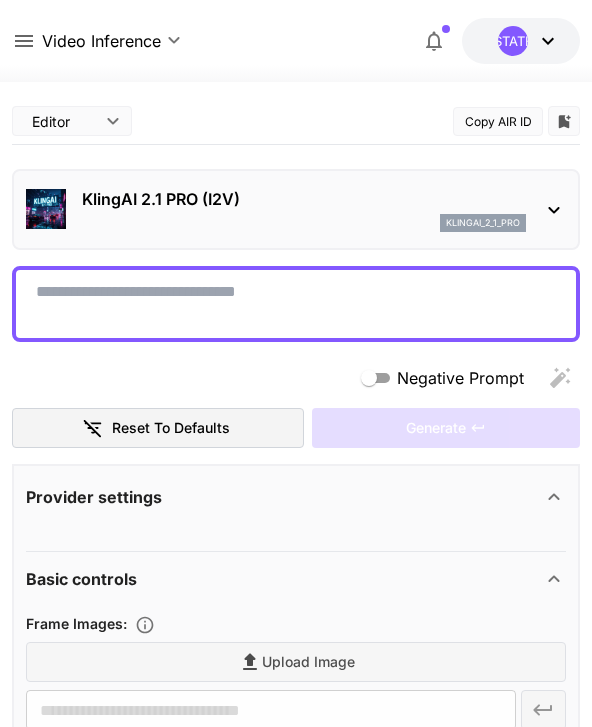 type on "**********" 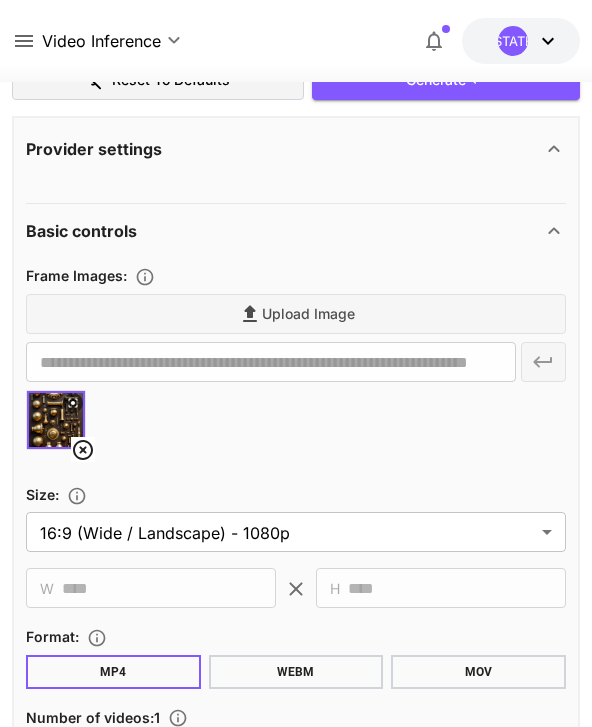 scroll, scrollTop: 348, scrollLeft: 0, axis: vertical 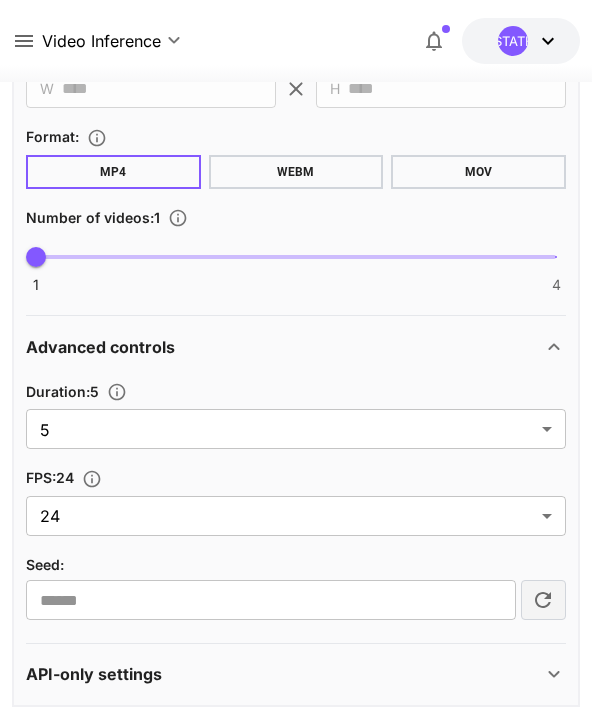 click on "**********" at bounding box center [296, 447] 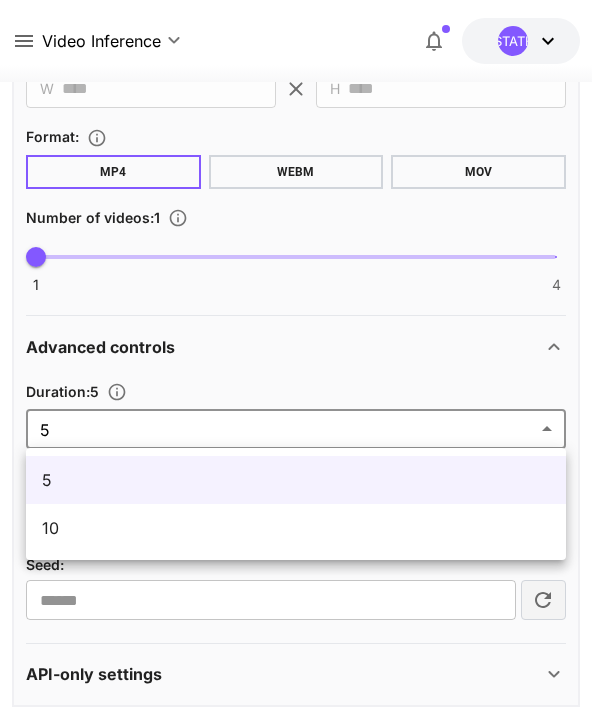click on "10" at bounding box center (296, 528) 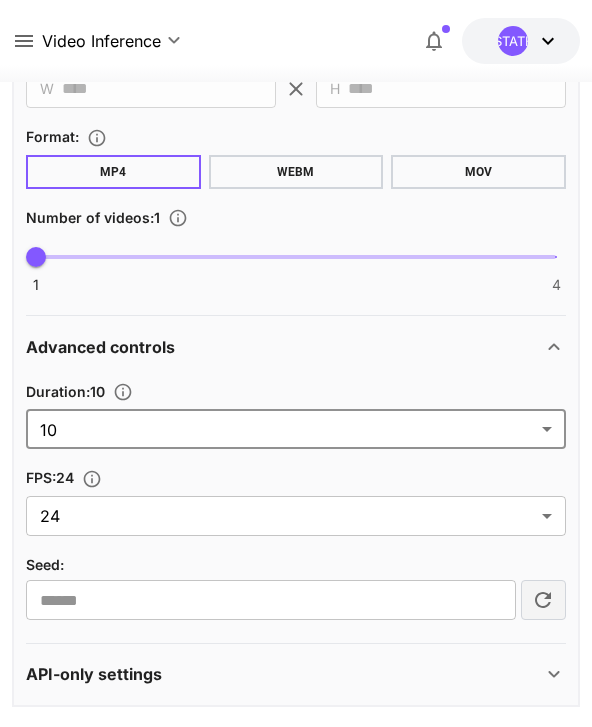 type on "**" 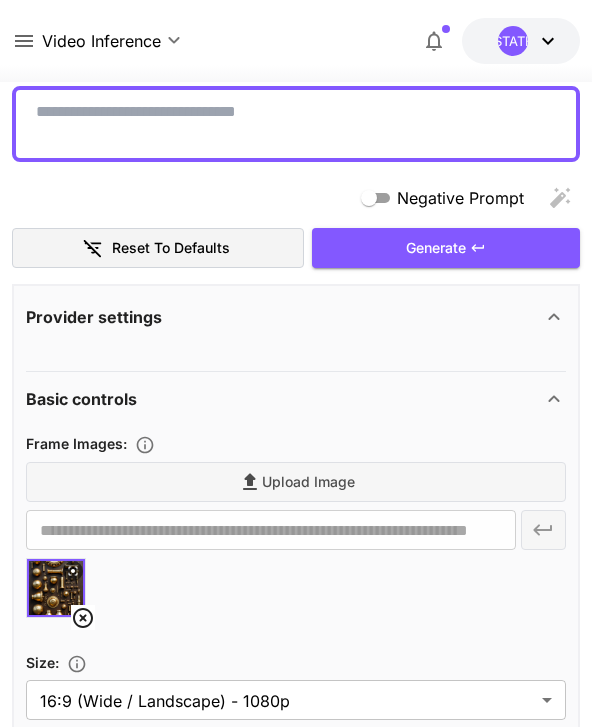 scroll, scrollTop: 0, scrollLeft: 0, axis: both 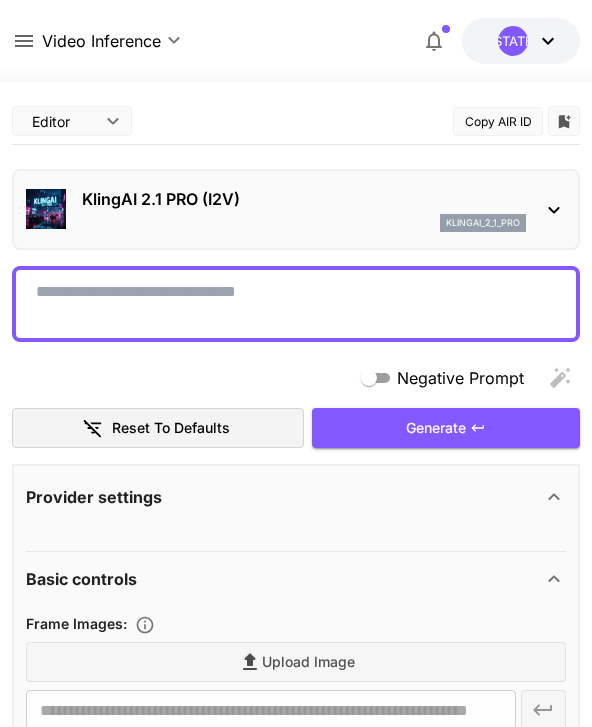 click on "Negative Prompt" at bounding box center [296, 304] 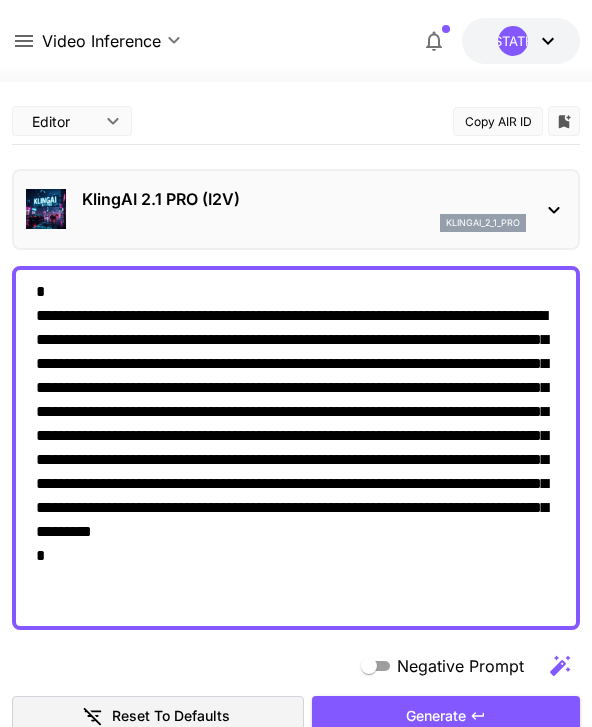 click on "**********" at bounding box center [296, 448] 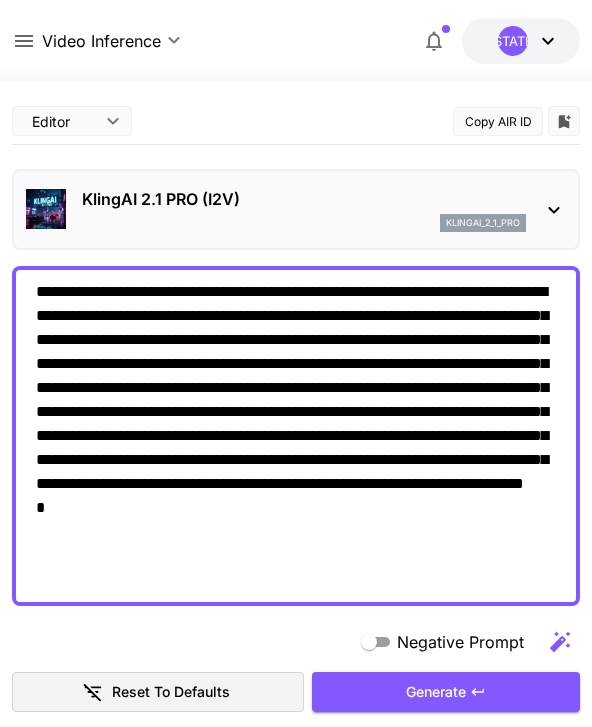 click on "**********" at bounding box center (296, 436) 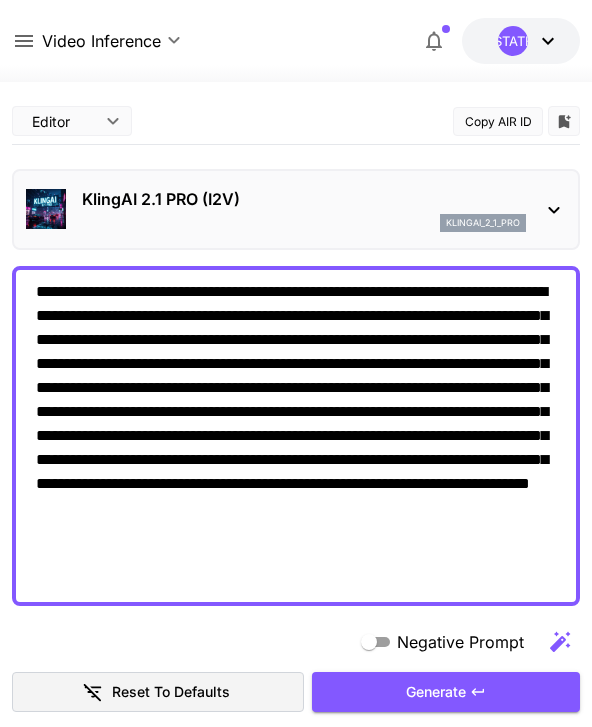 scroll, scrollTop: 0, scrollLeft: 0, axis: both 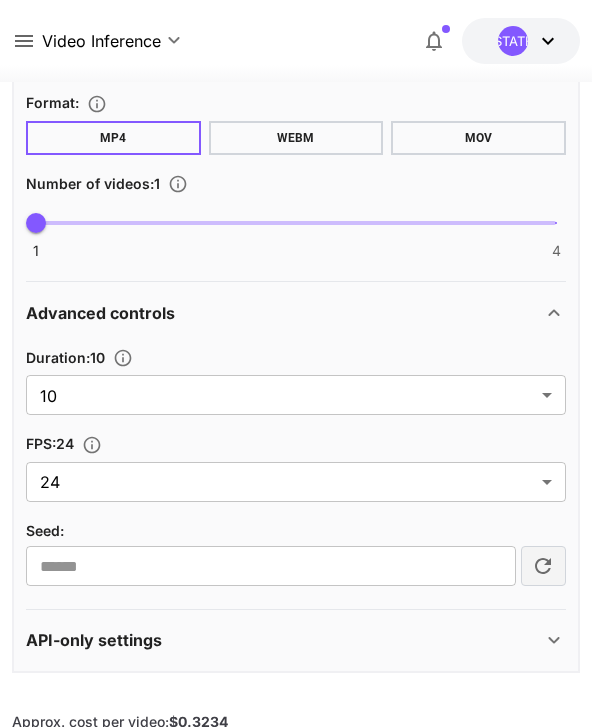 type on "**********" 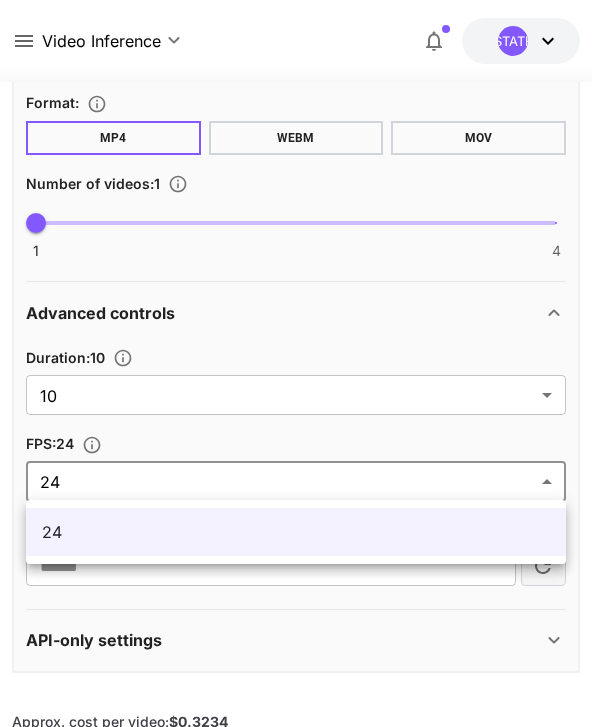 click on "24" at bounding box center (296, 532) 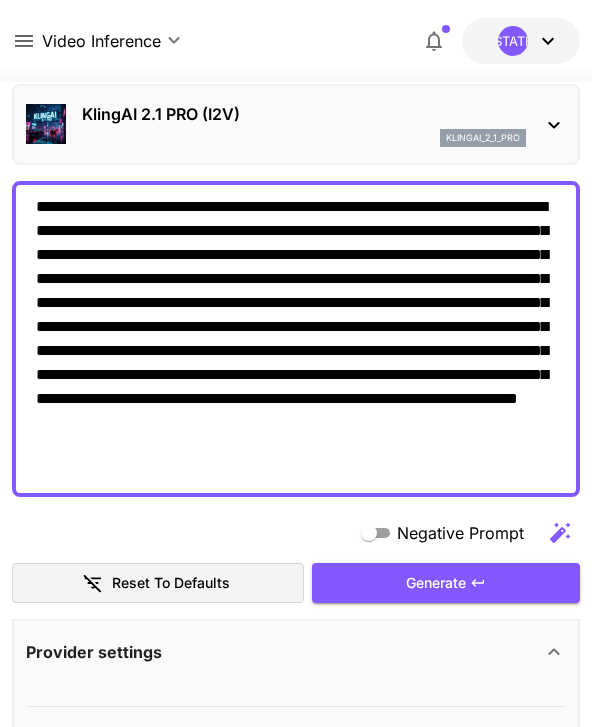 scroll, scrollTop: 85, scrollLeft: 0, axis: vertical 